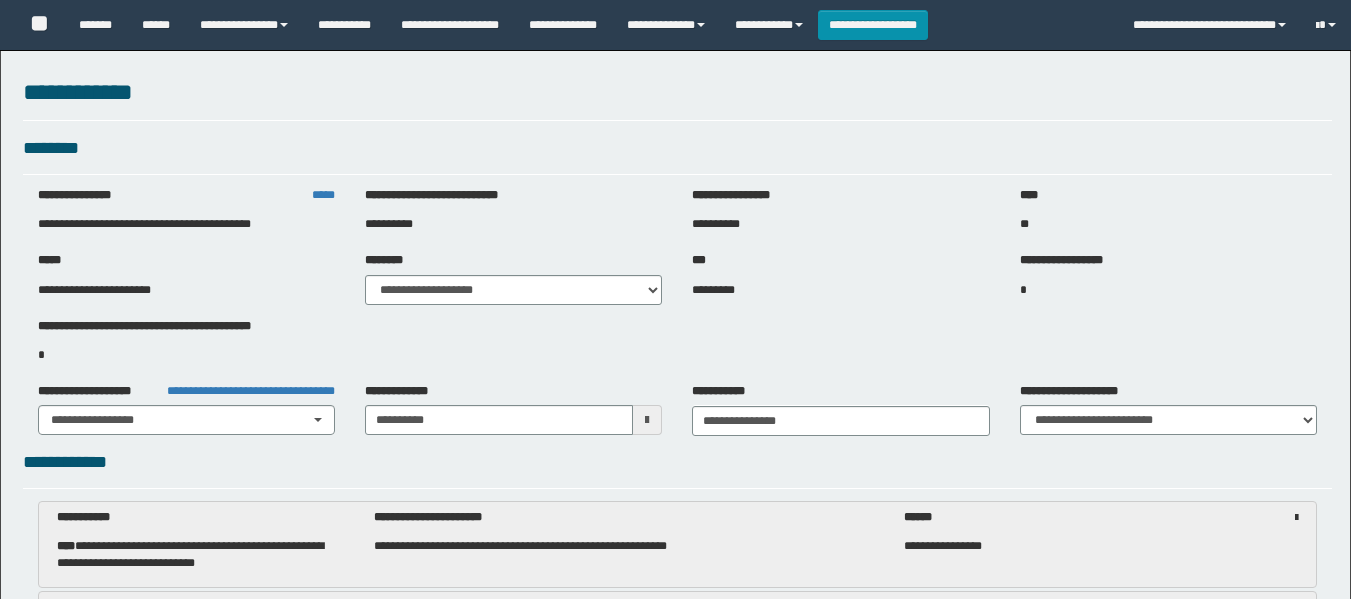 select on "***" 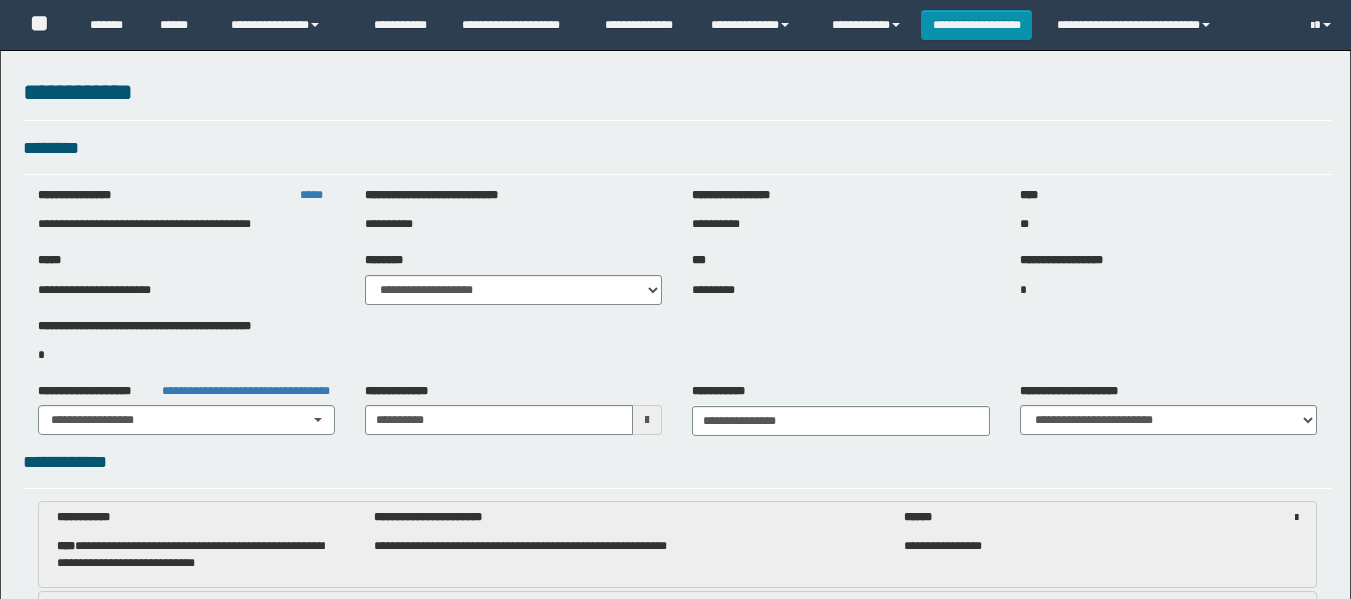 scroll, scrollTop: 2300, scrollLeft: 0, axis: vertical 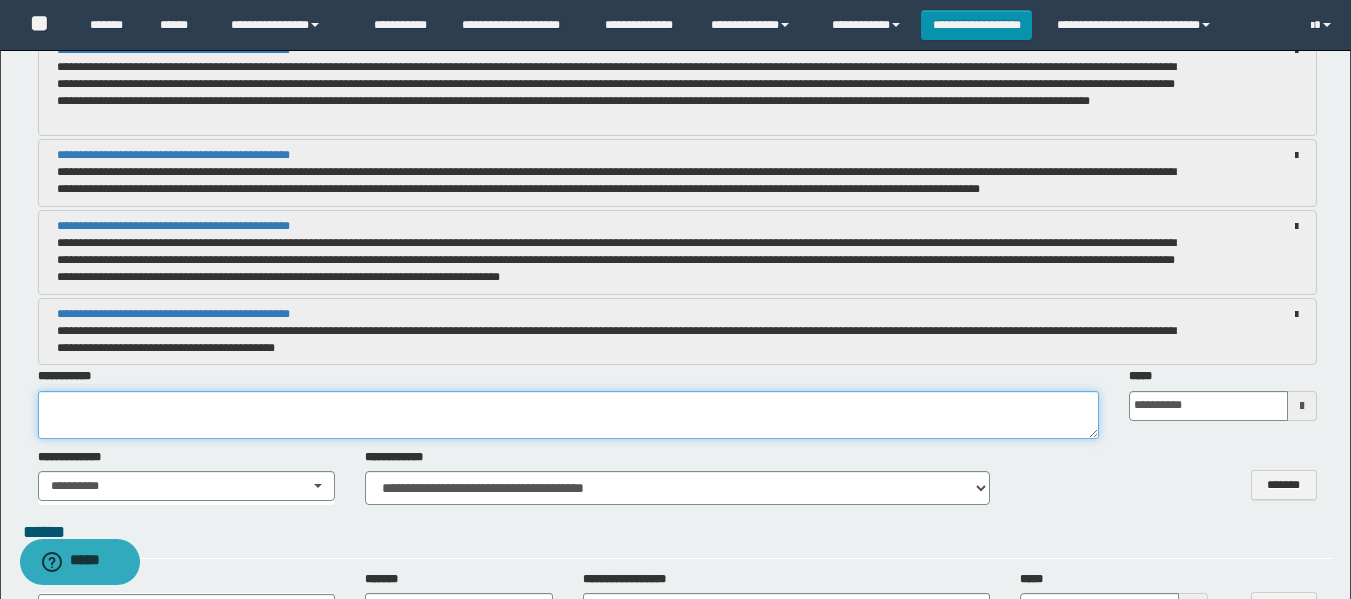 click at bounding box center (568, 415) 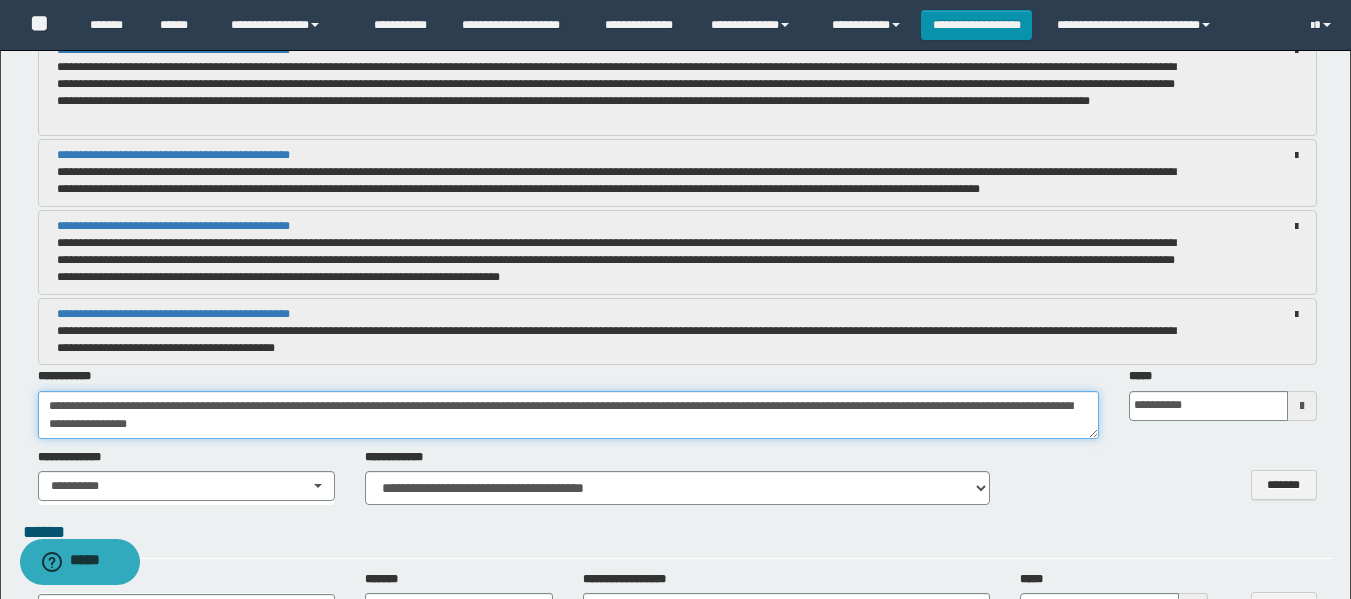 click on "**********" at bounding box center (568, 415) 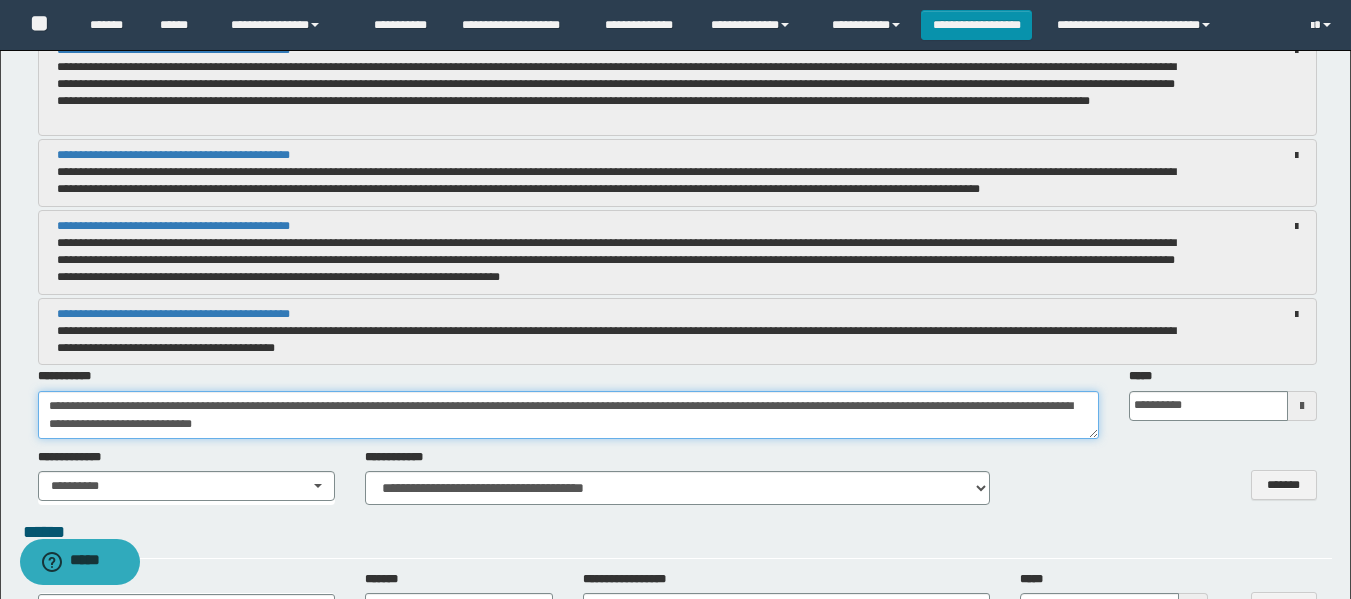 drag, startPoint x: 338, startPoint y: 429, endPoint x: 31, endPoint y: 397, distance: 308.66324 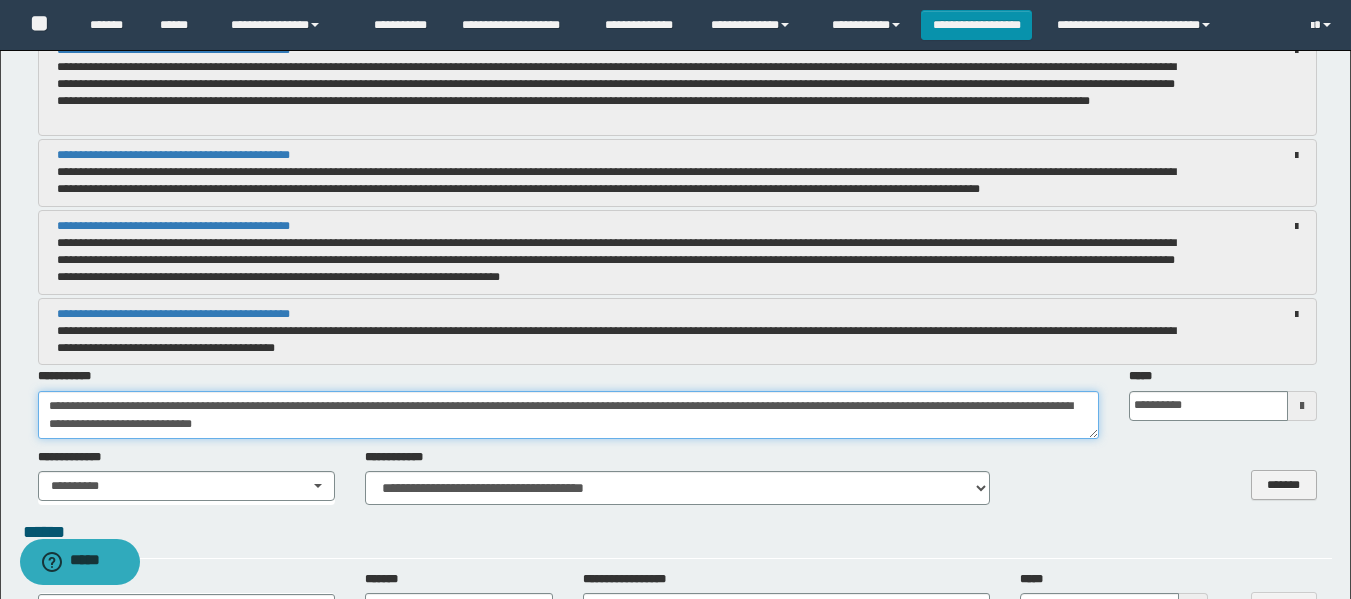 type on "**********" 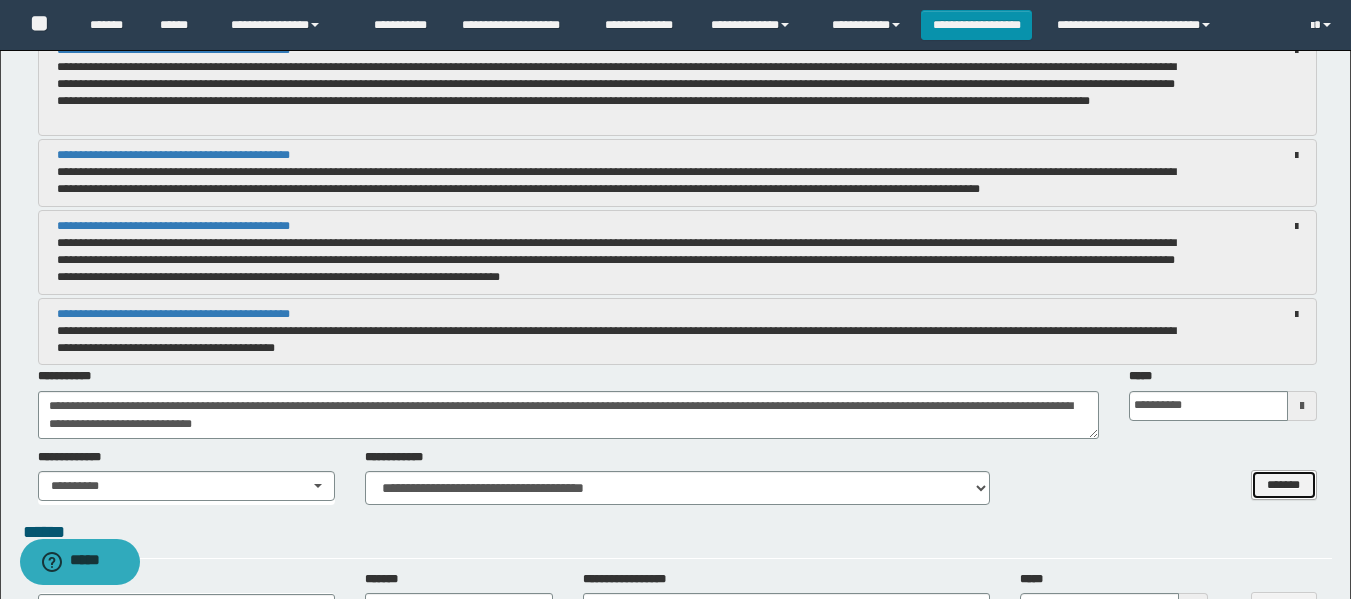 click on "*******" at bounding box center (1284, 485) 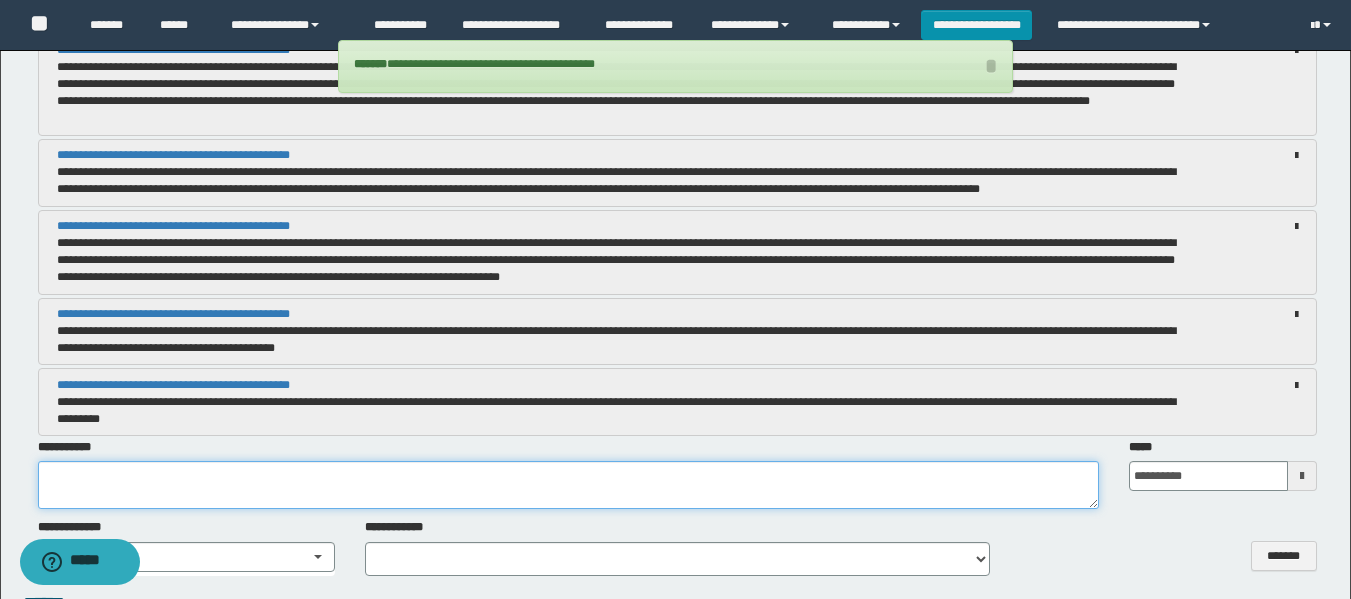 click at bounding box center (568, 485) 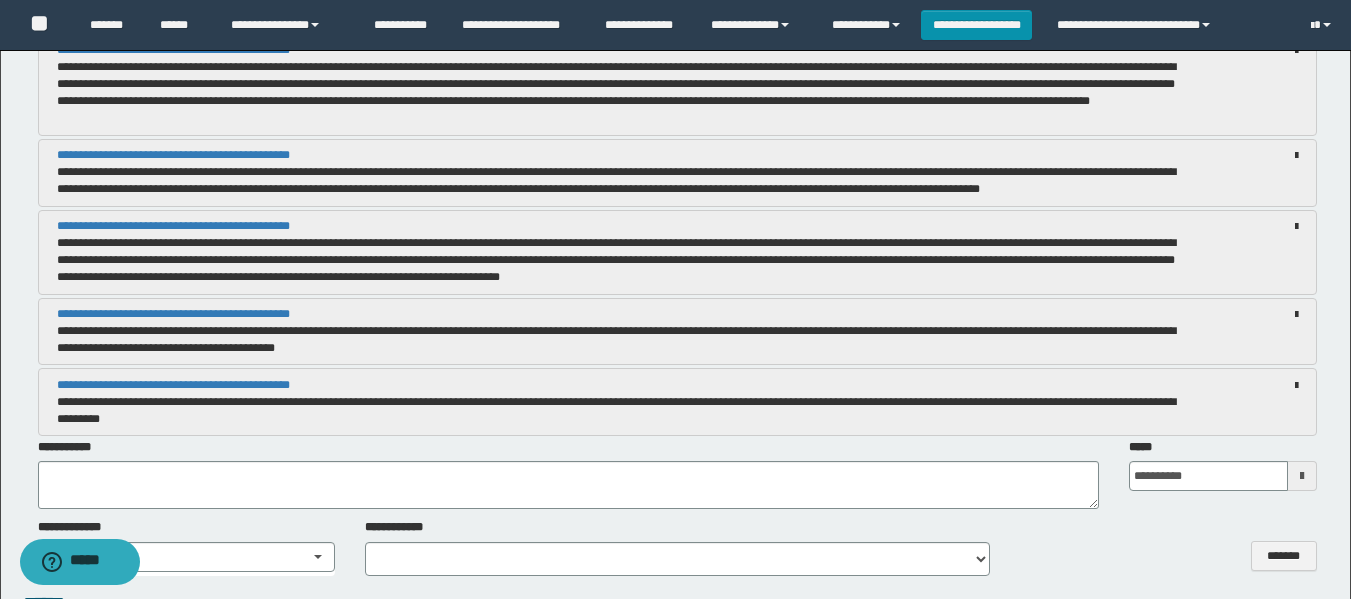 click on "**********" at bounding box center [568, 474] 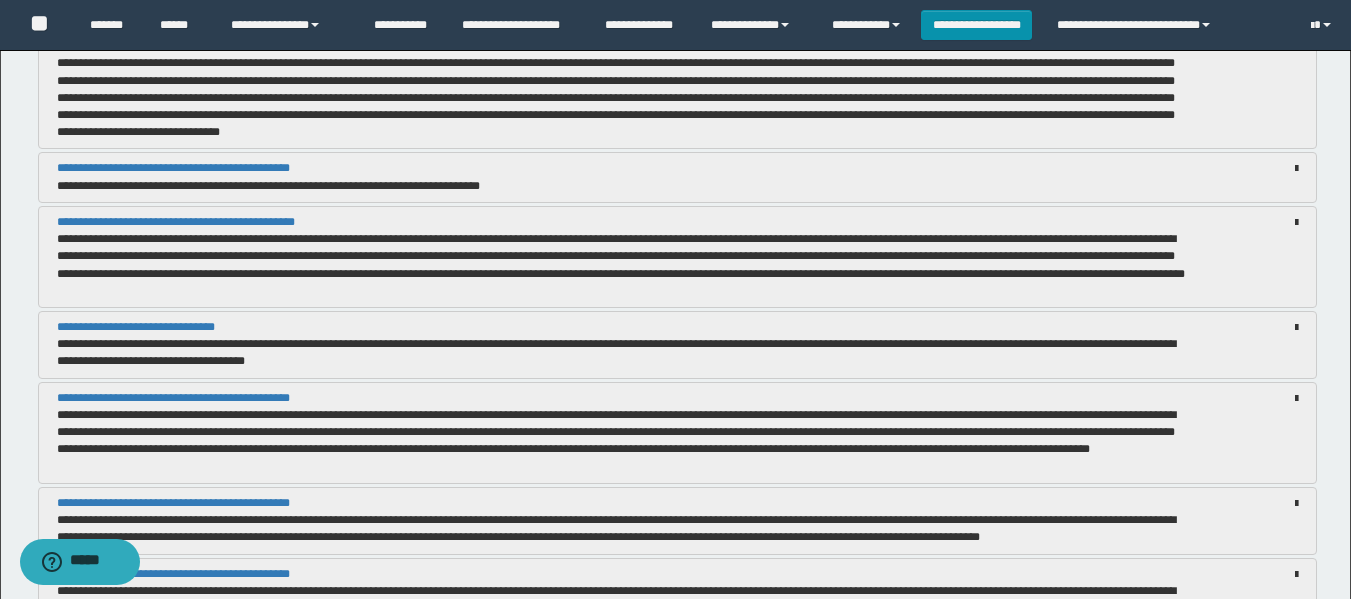 scroll, scrollTop: 2000, scrollLeft: 0, axis: vertical 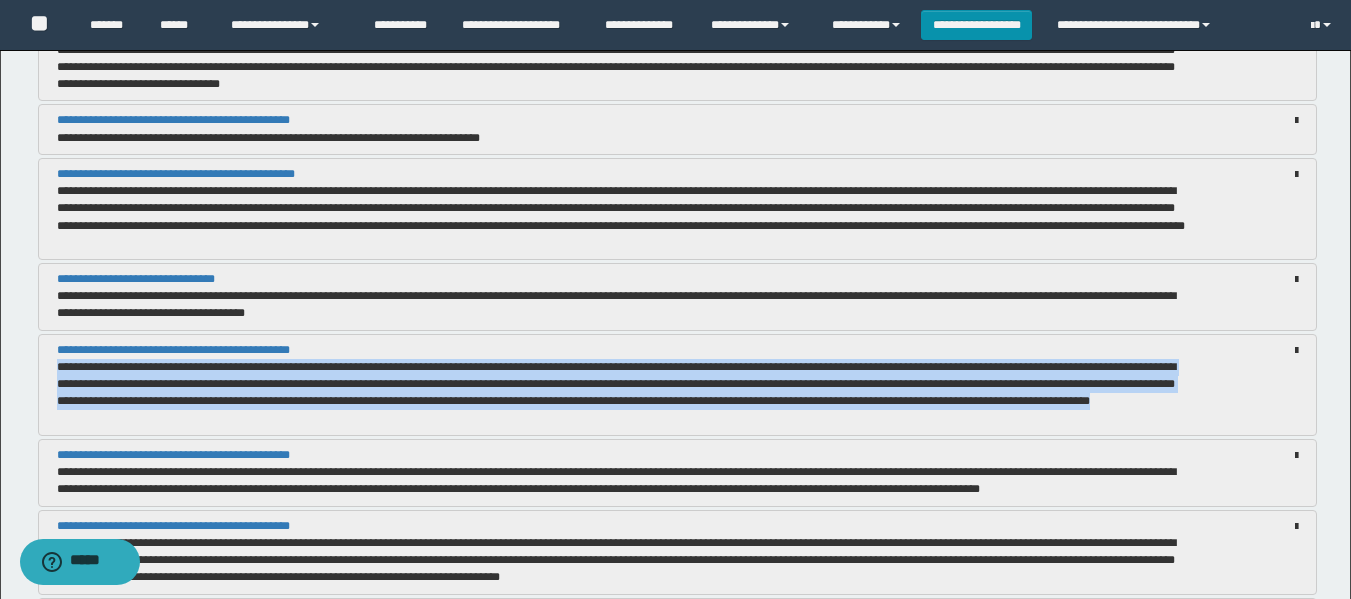 drag, startPoint x: 57, startPoint y: 364, endPoint x: 300, endPoint y: 416, distance: 248.50151 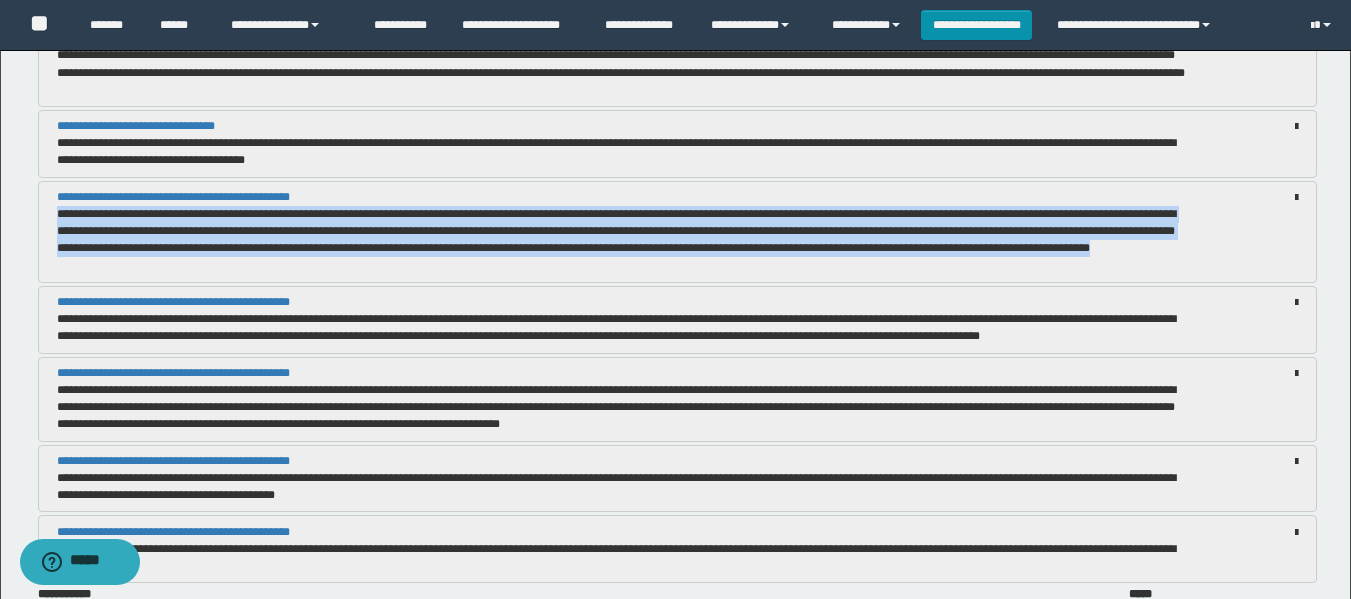 scroll, scrollTop: 2200, scrollLeft: 0, axis: vertical 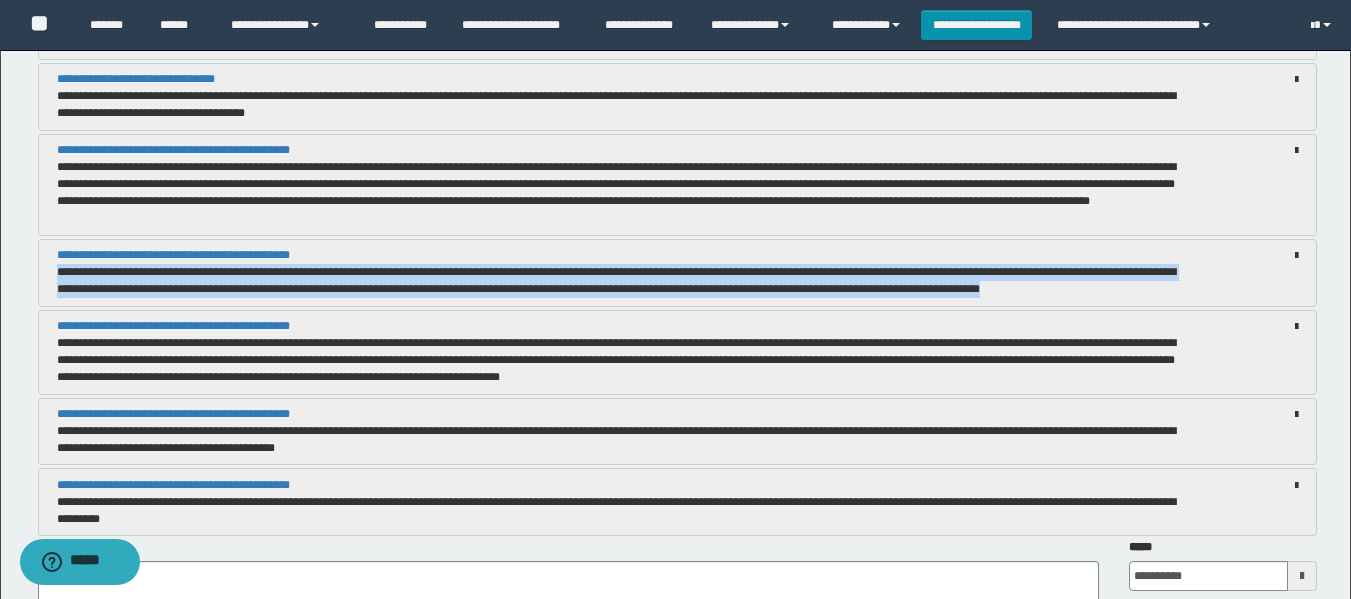 drag, startPoint x: 56, startPoint y: 272, endPoint x: 1215, endPoint y: 289, distance: 1159.1246 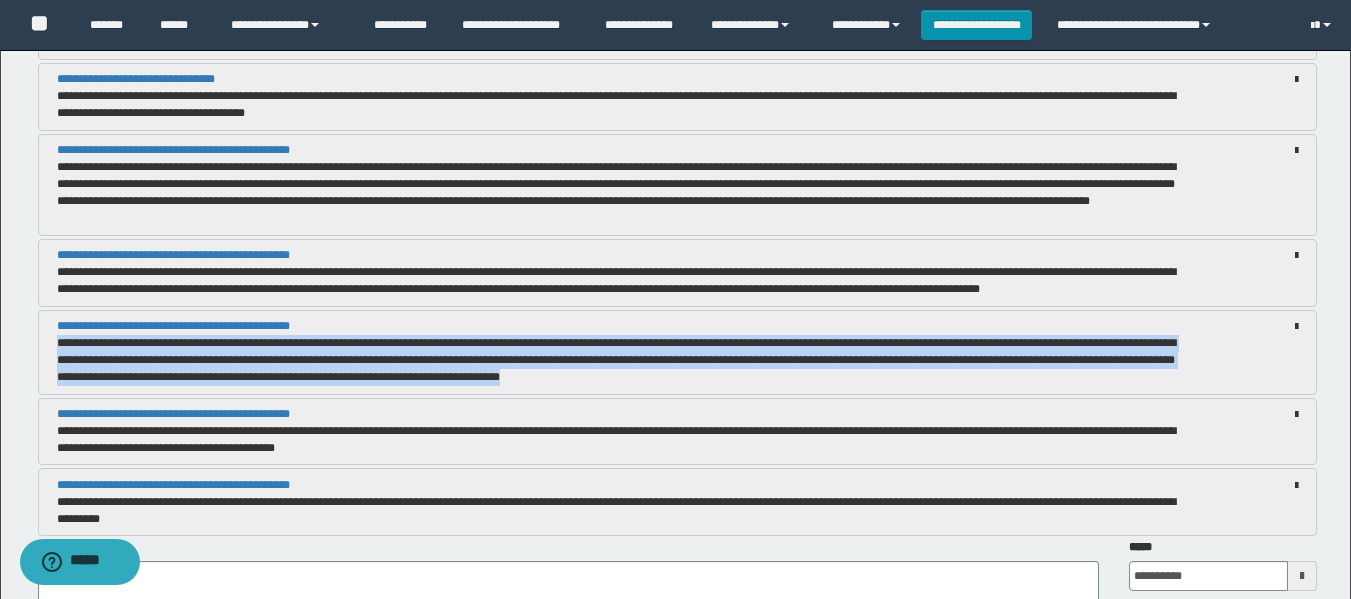drag, startPoint x: 57, startPoint y: 343, endPoint x: 805, endPoint y: 379, distance: 748.8658 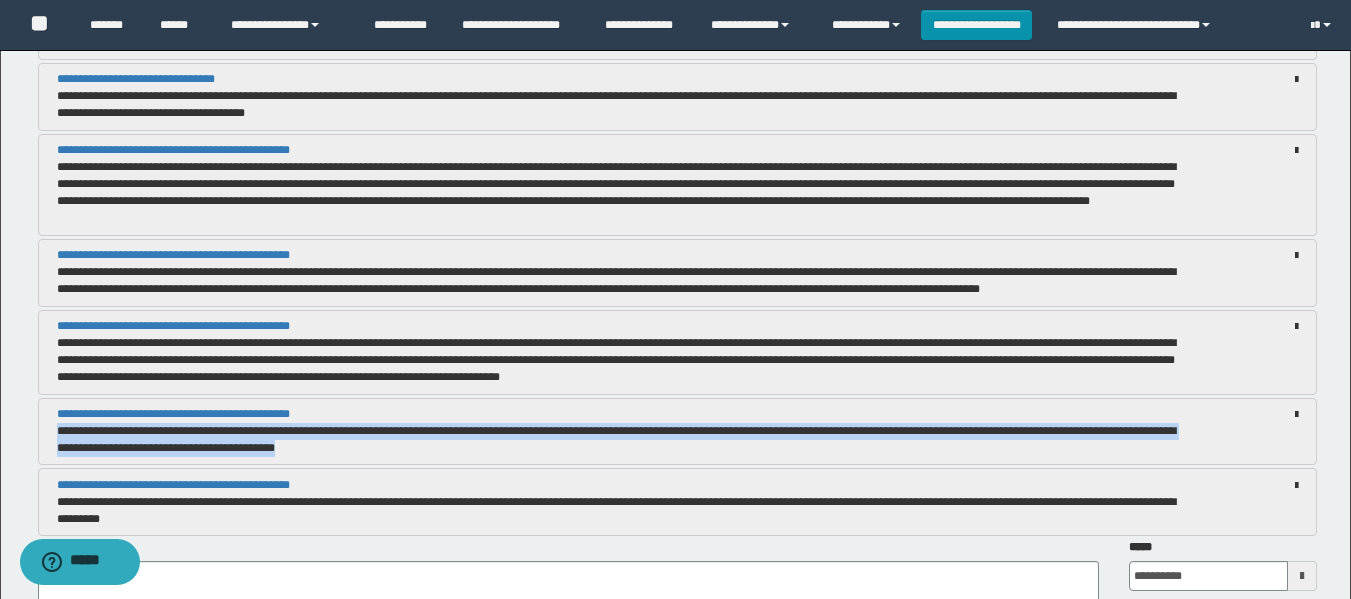 drag, startPoint x: 57, startPoint y: 427, endPoint x: 413, endPoint y: 454, distance: 357.0224 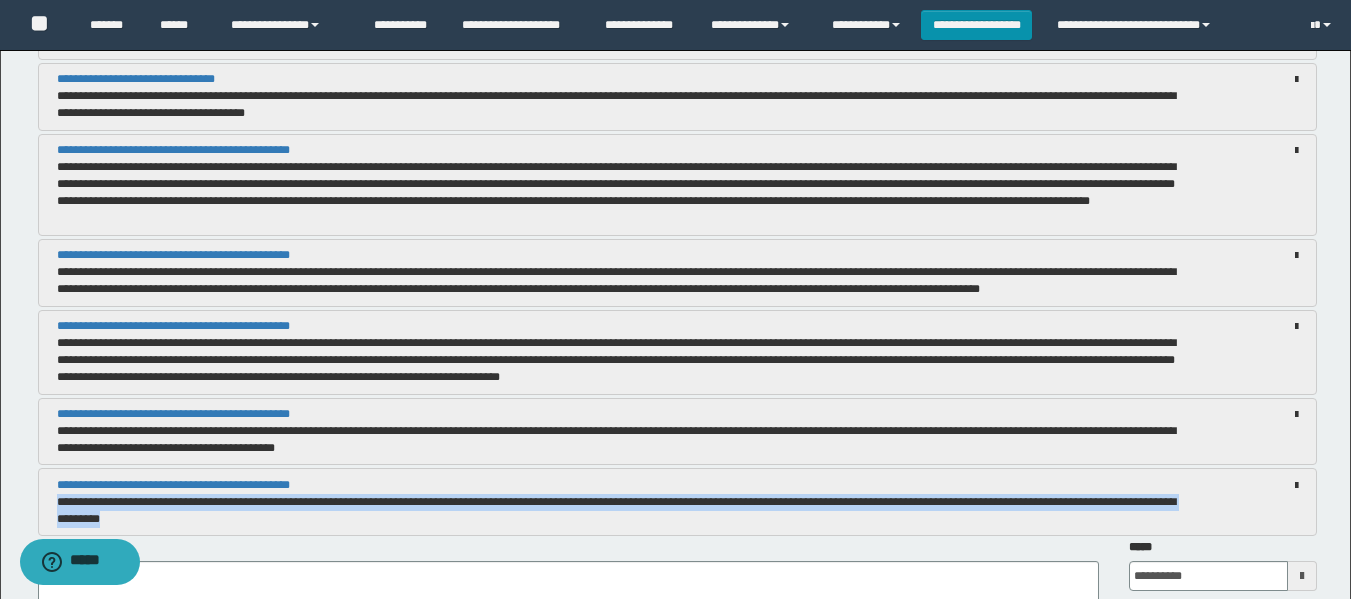 drag, startPoint x: 56, startPoint y: 500, endPoint x: 234, endPoint y: 520, distance: 179.12007 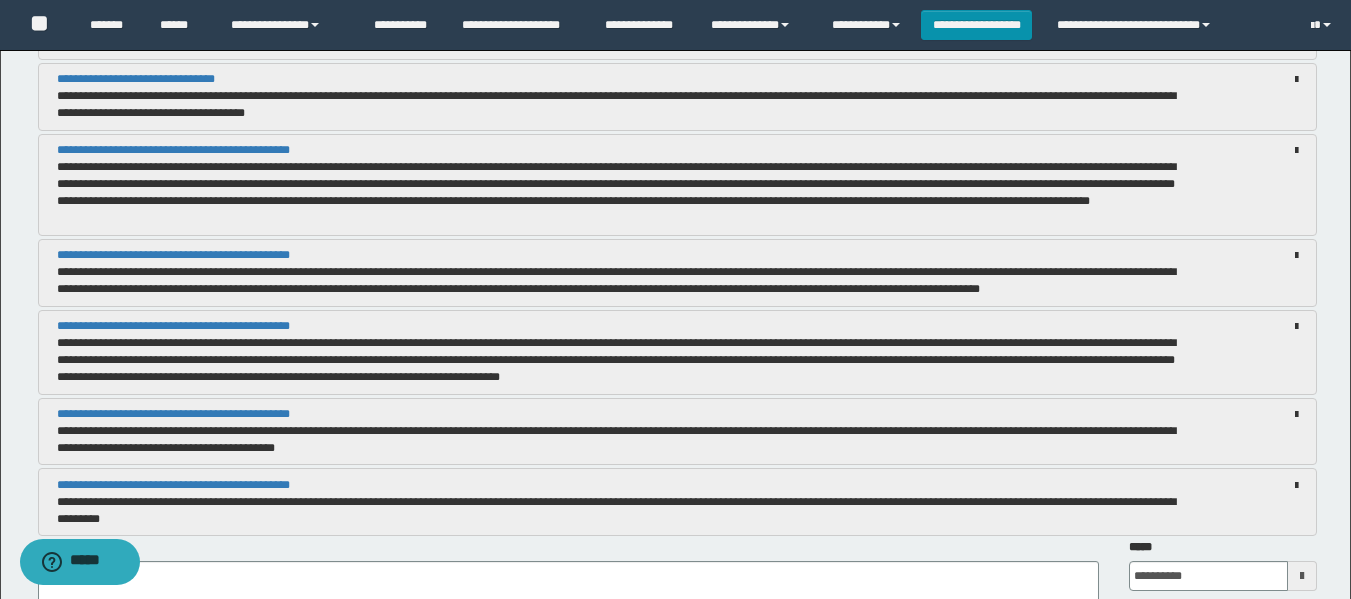 click on "**********" at bounding box center (572, 414) 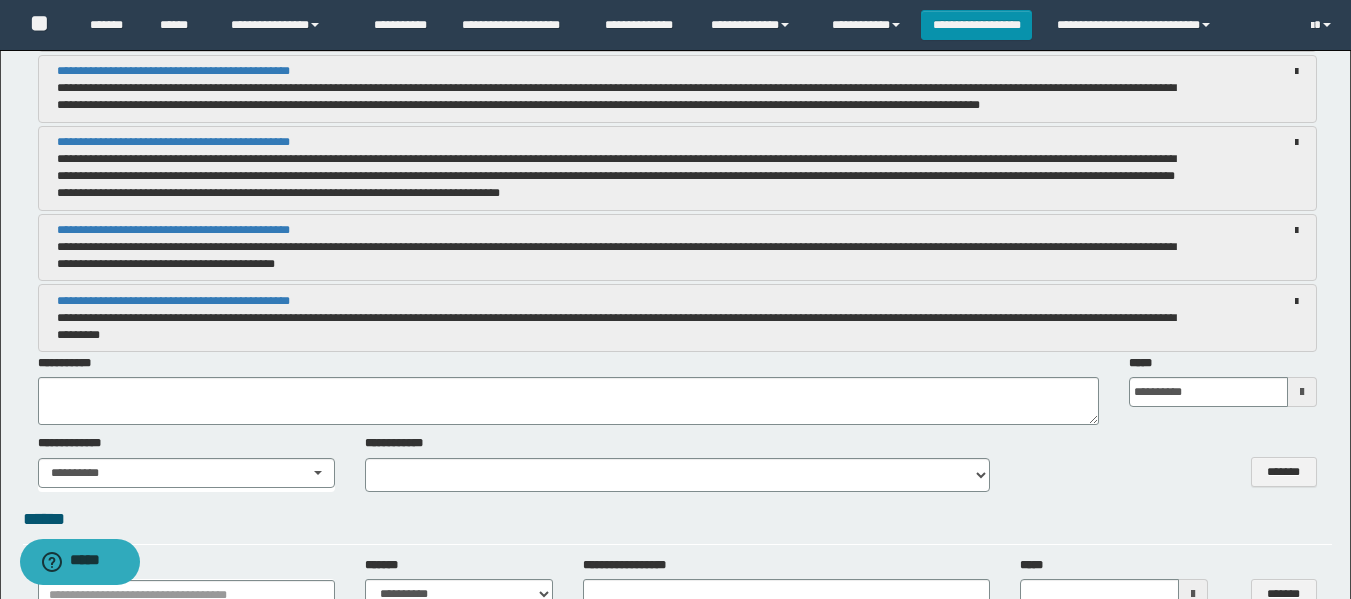 scroll, scrollTop: 2500, scrollLeft: 0, axis: vertical 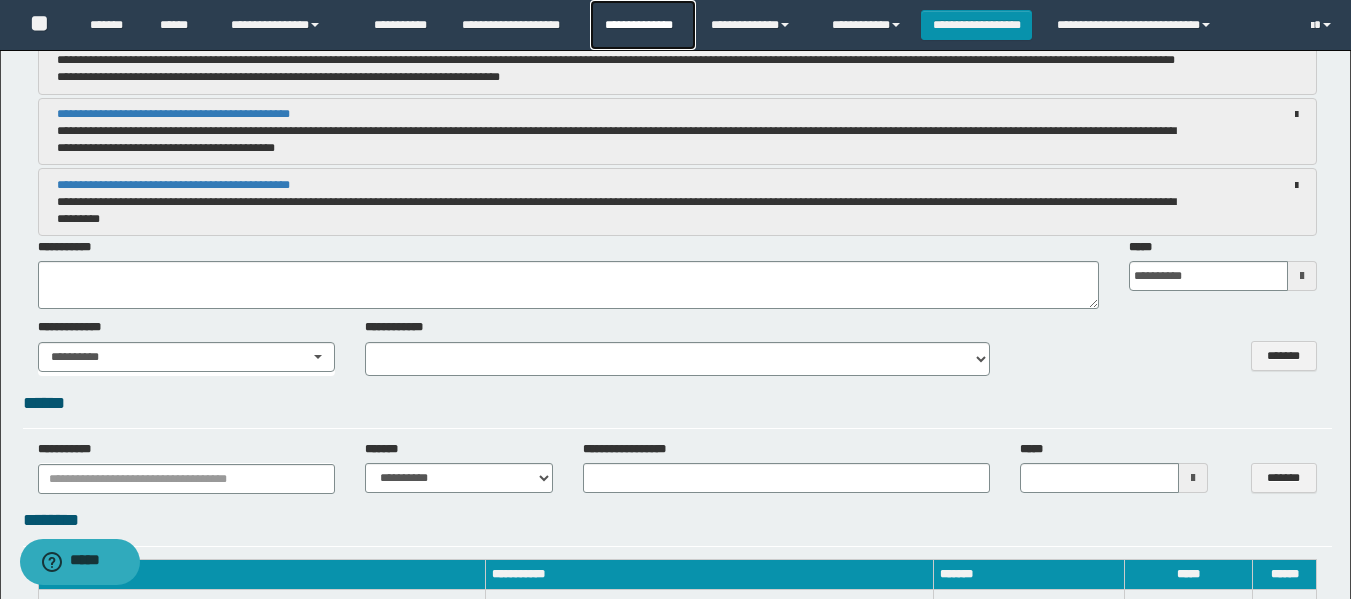 click on "**********" at bounding box center [642, 25] 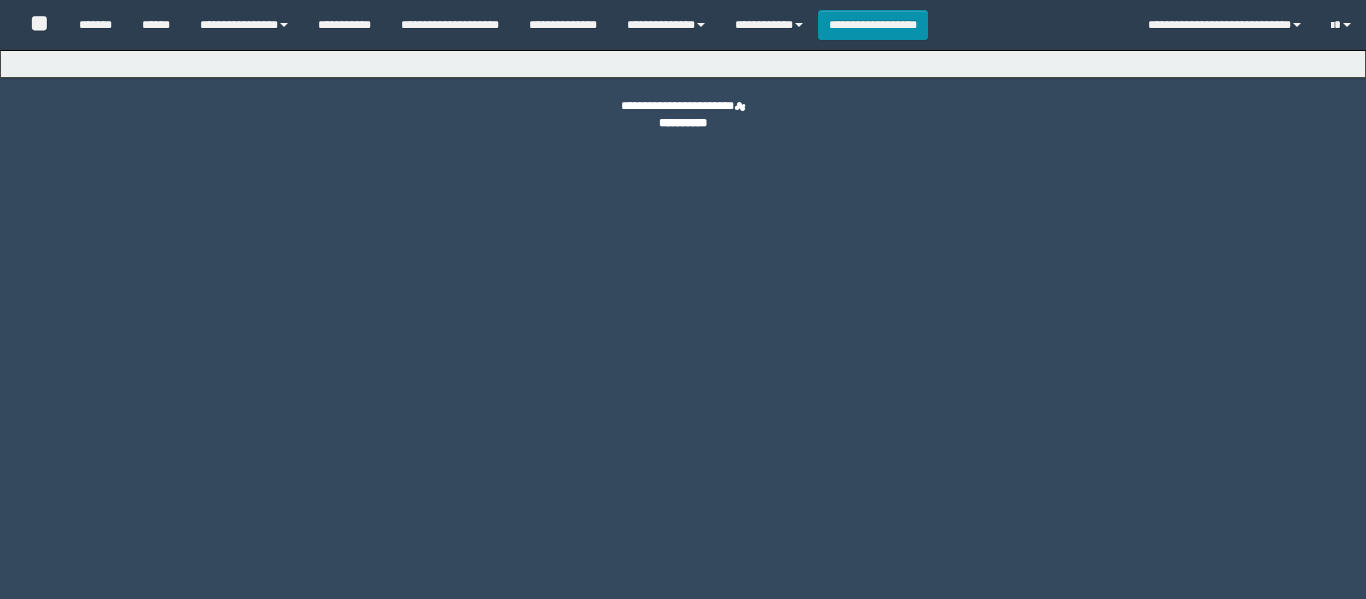scroll, scrollTop: 0, scrollLeft: 0, axis: both 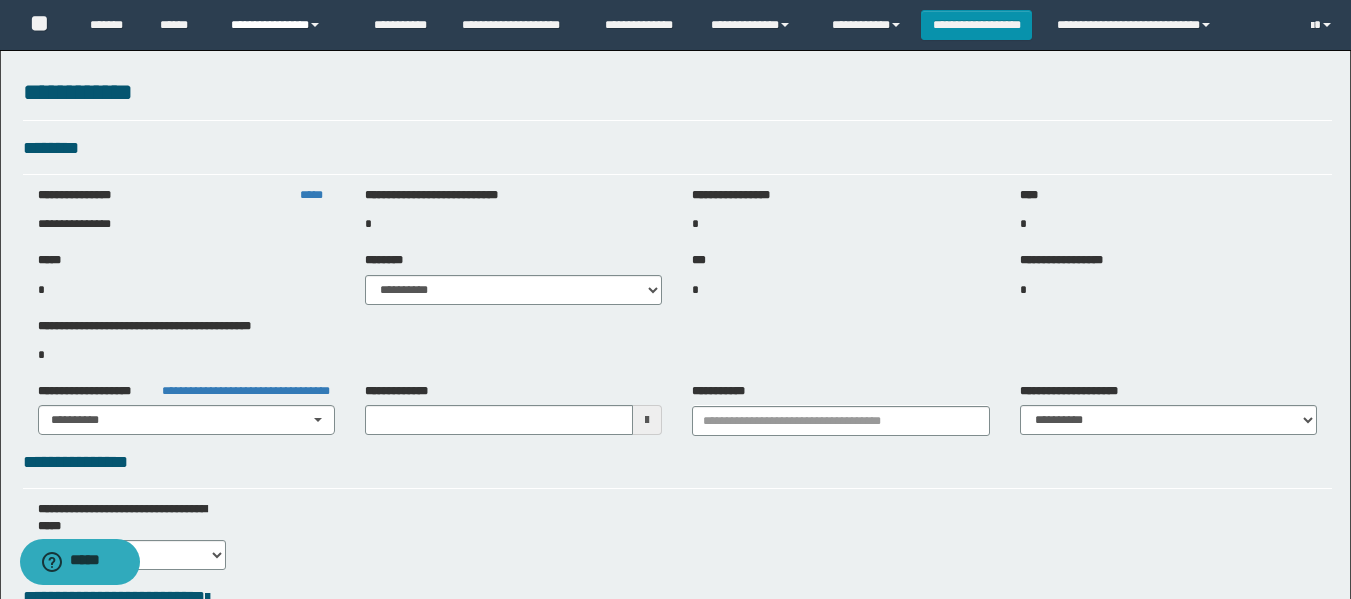 type on "**********" 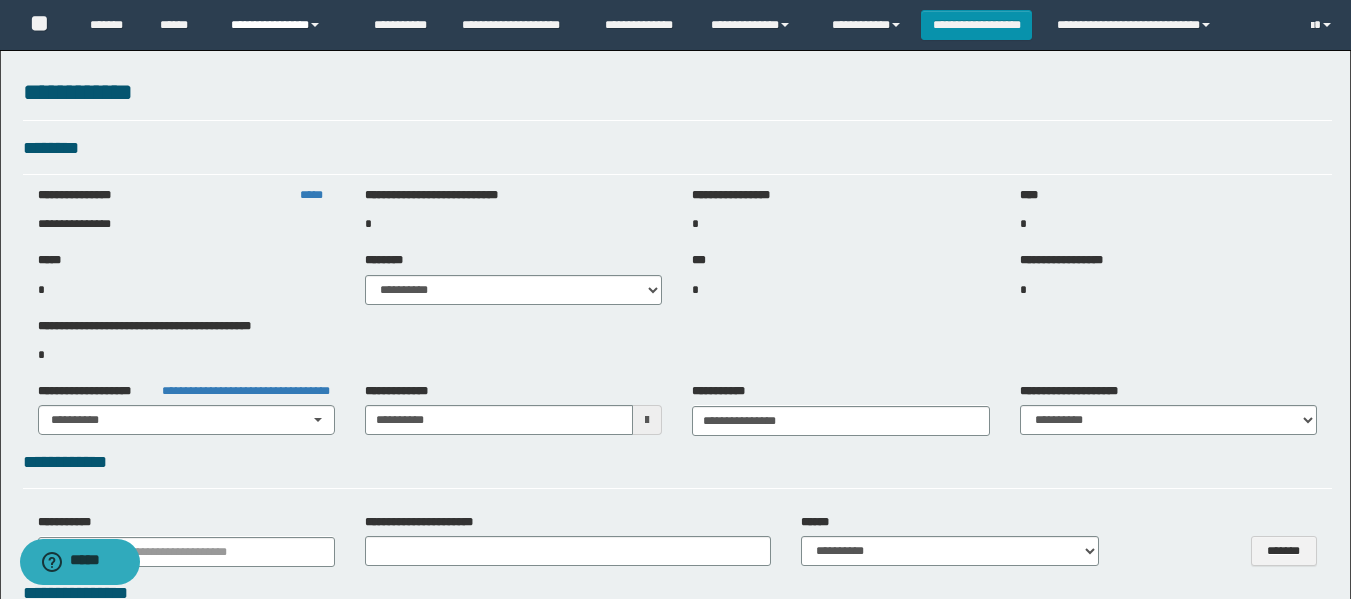 click on "**********" at bounding box center (287, 25) 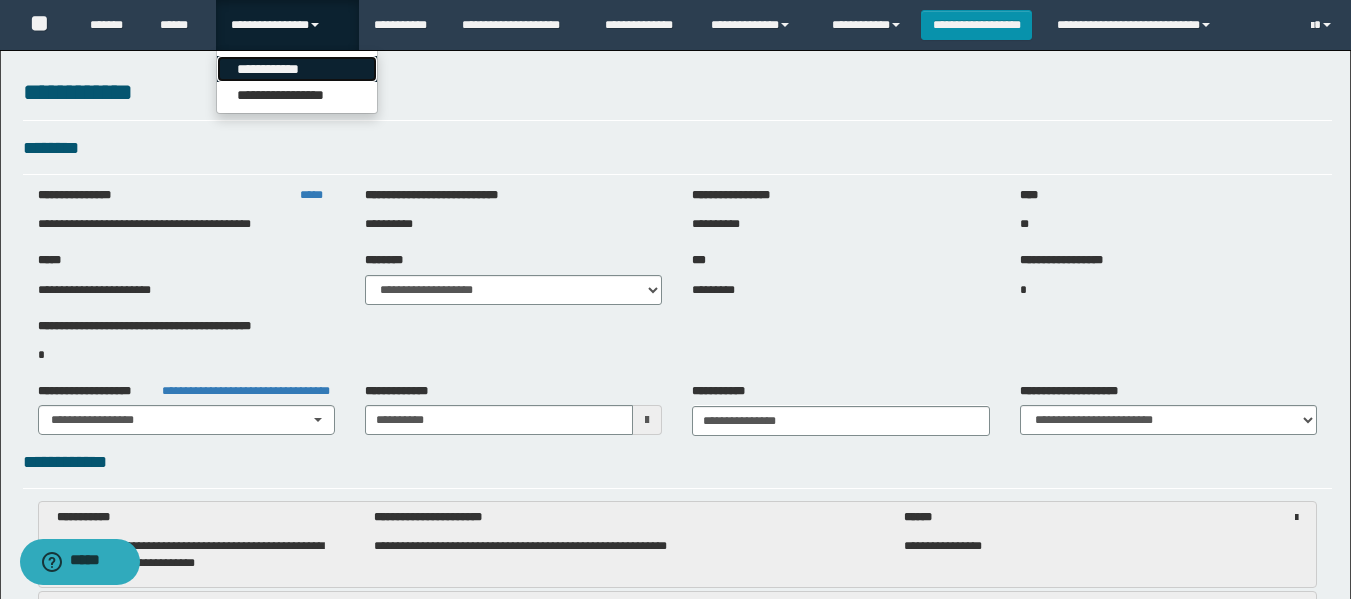 click on "**********" at bounding box center [297, 69] 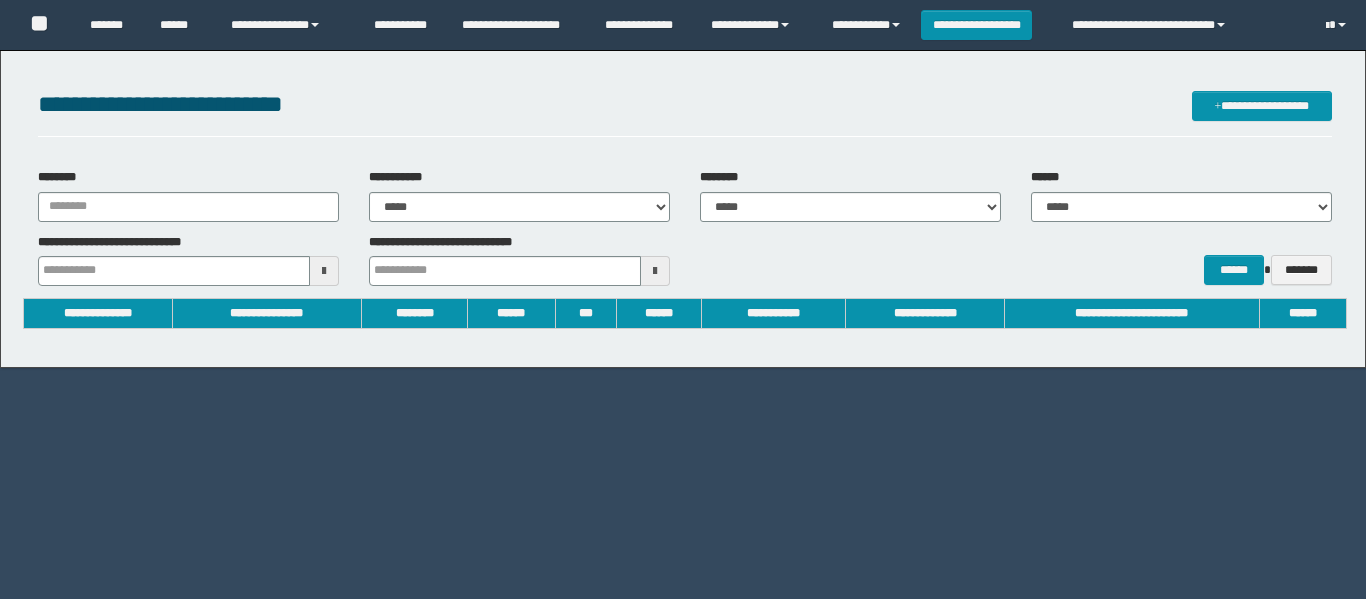 scroll, scrollTop: 0, scrollLeft: 0, axis: both 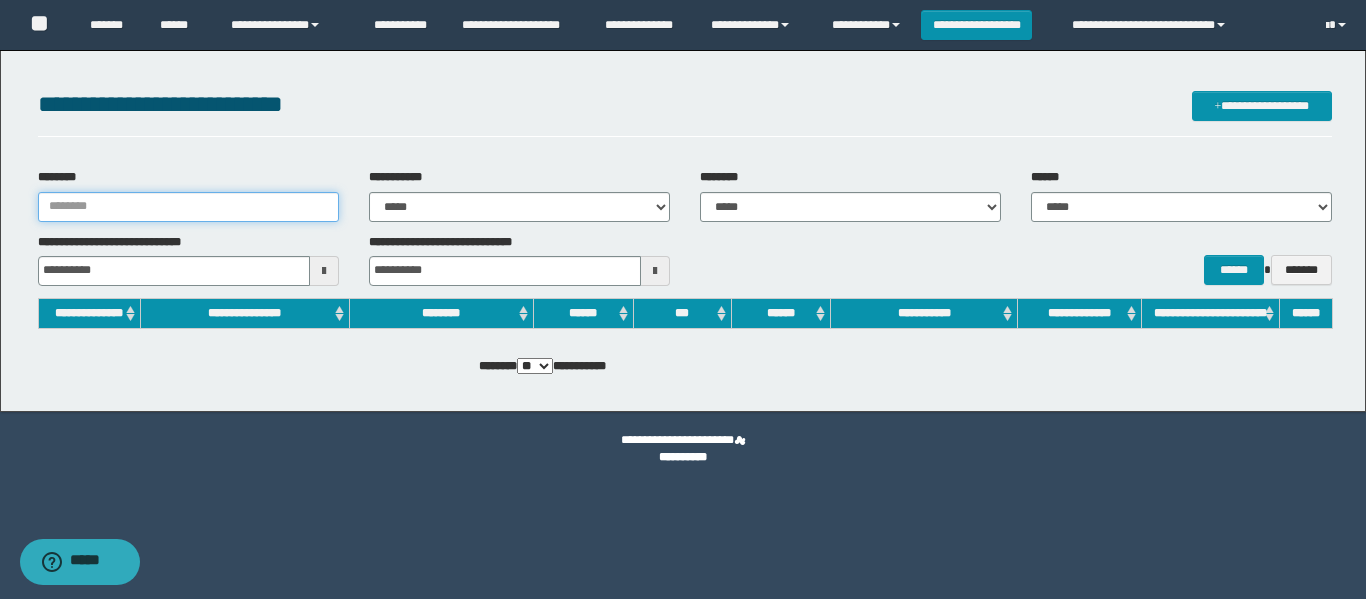 click on "********" at bounding box center [188, 207] 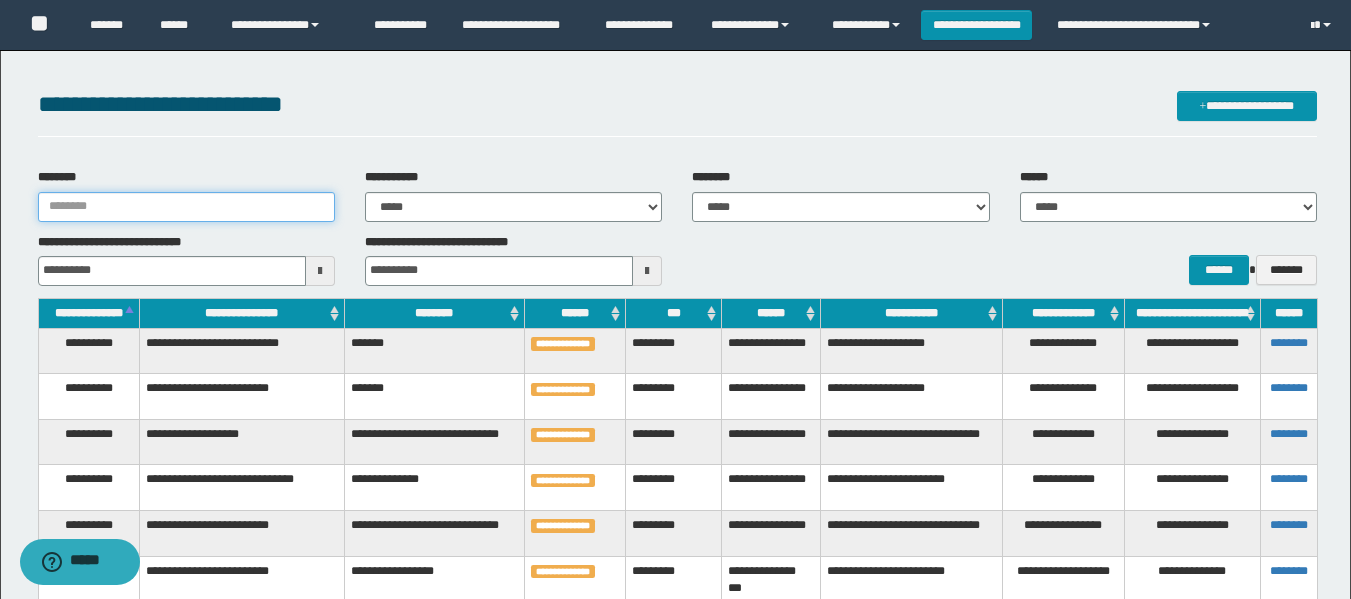type on "*" 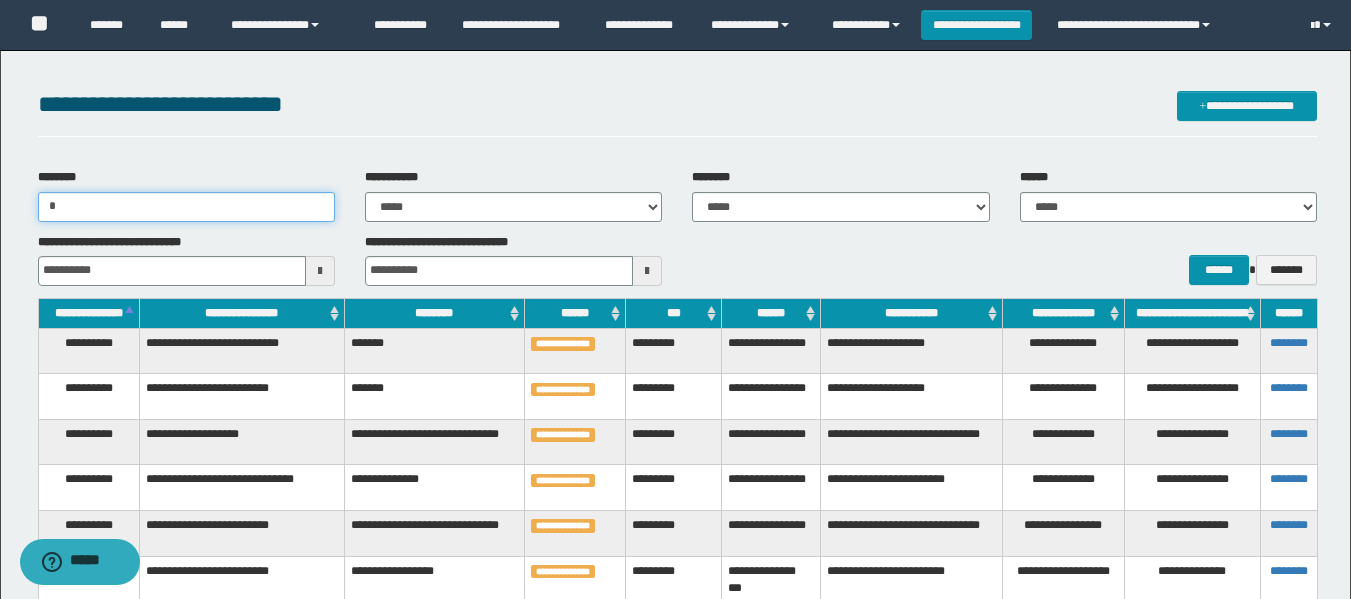 type 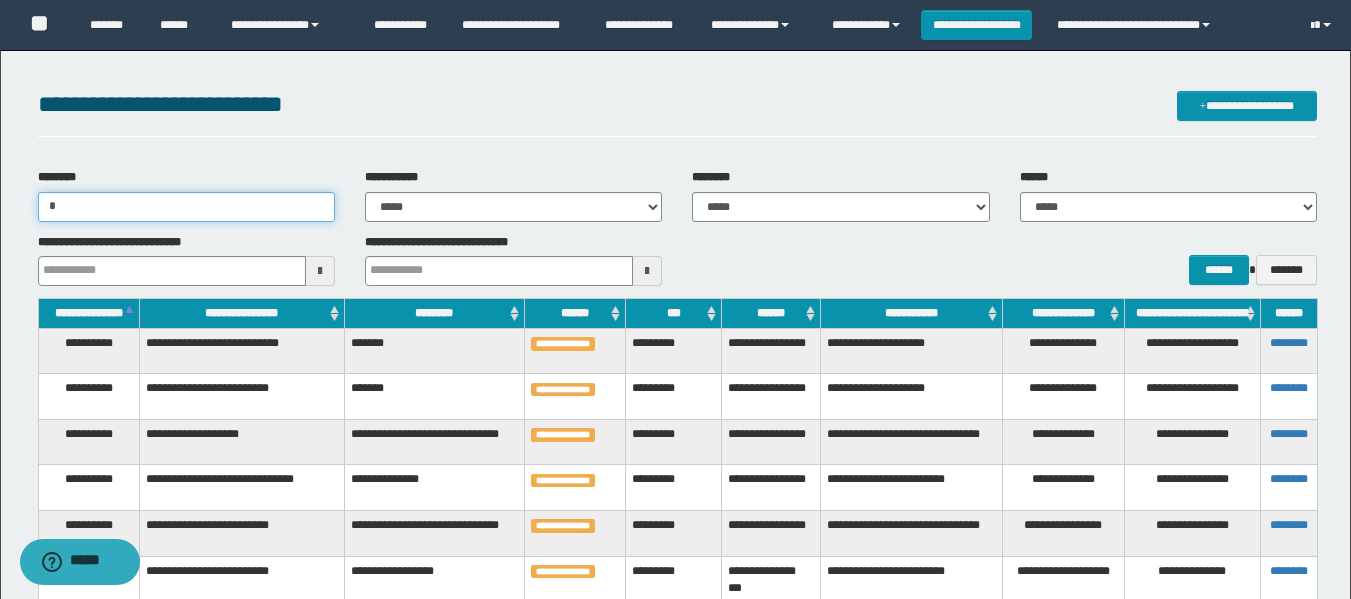 type on "**" 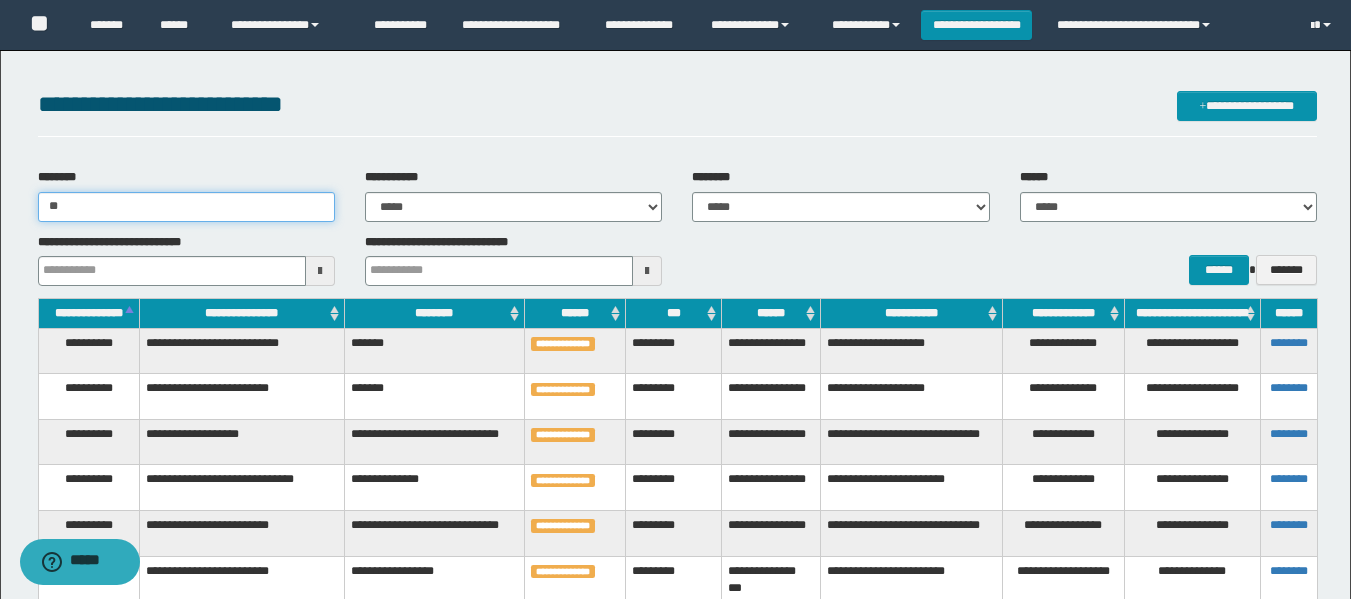 type 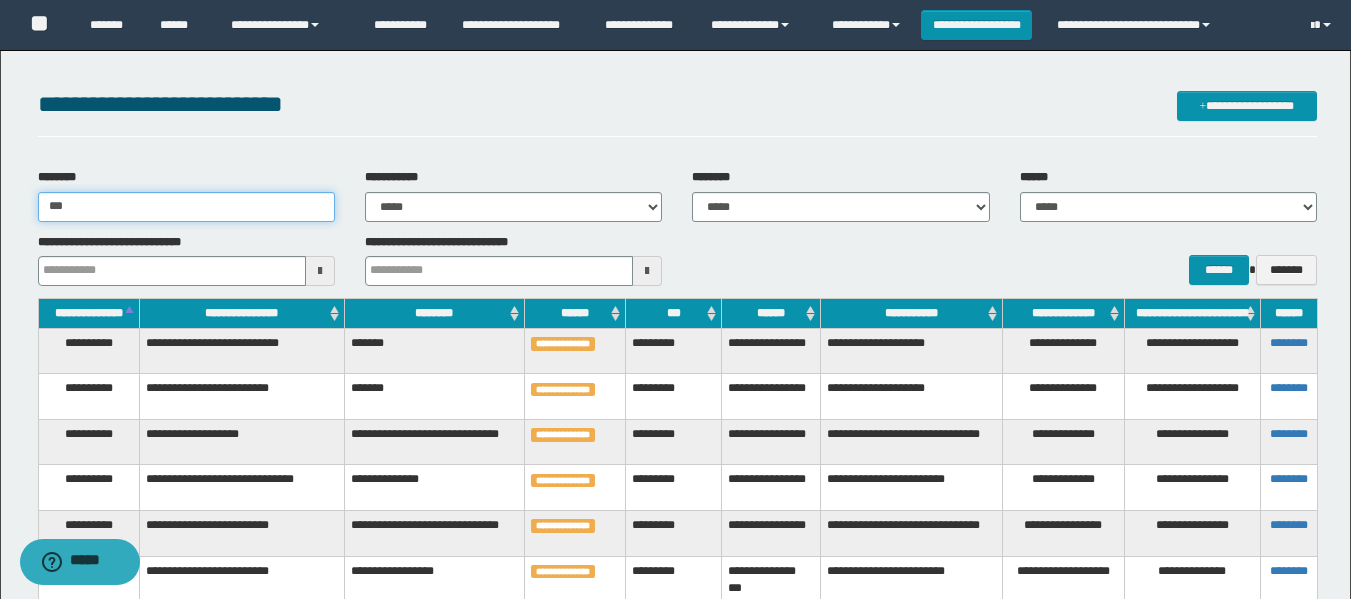type 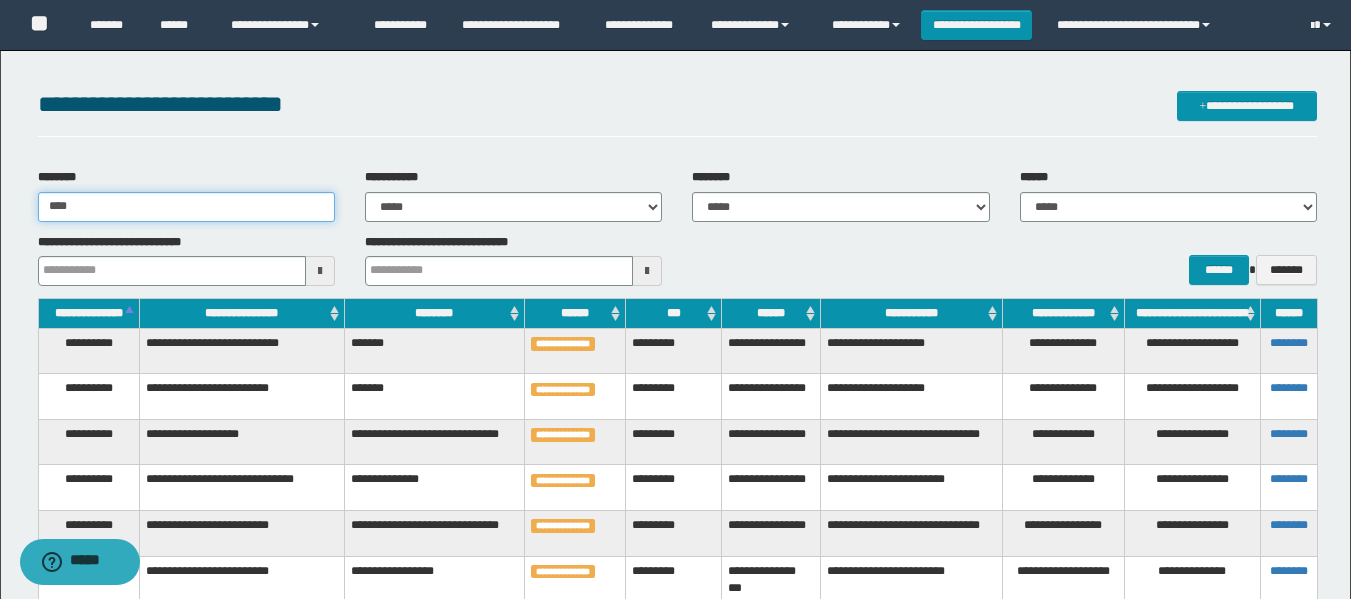 type 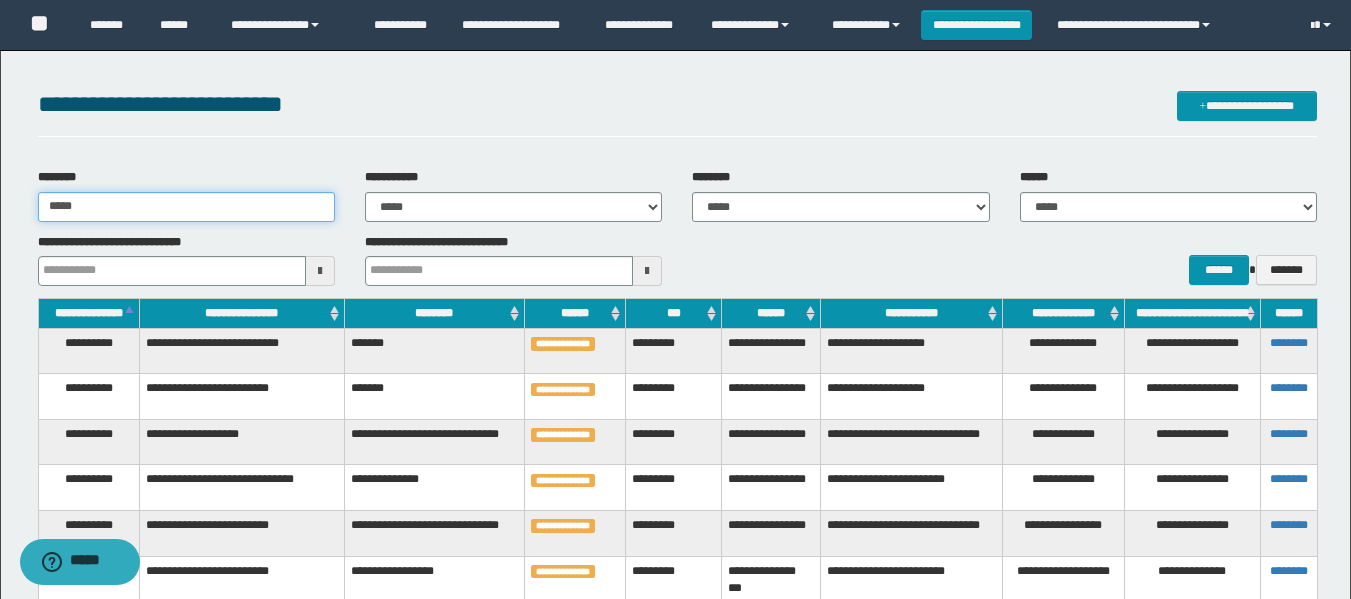 type 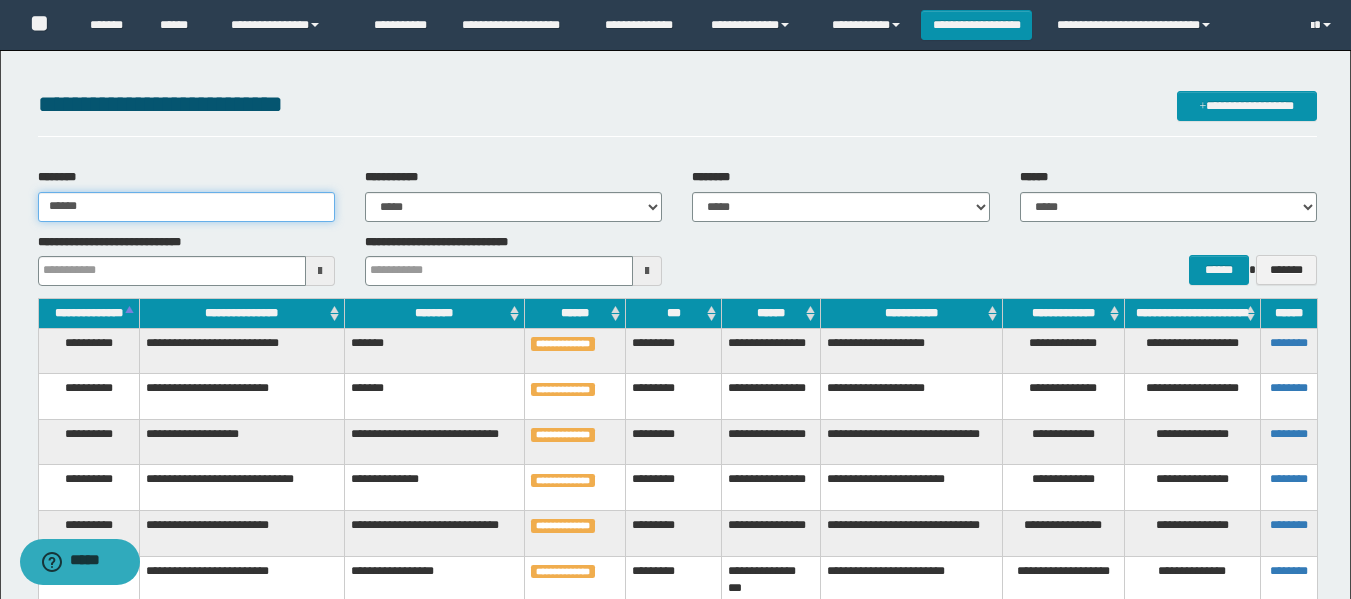 type 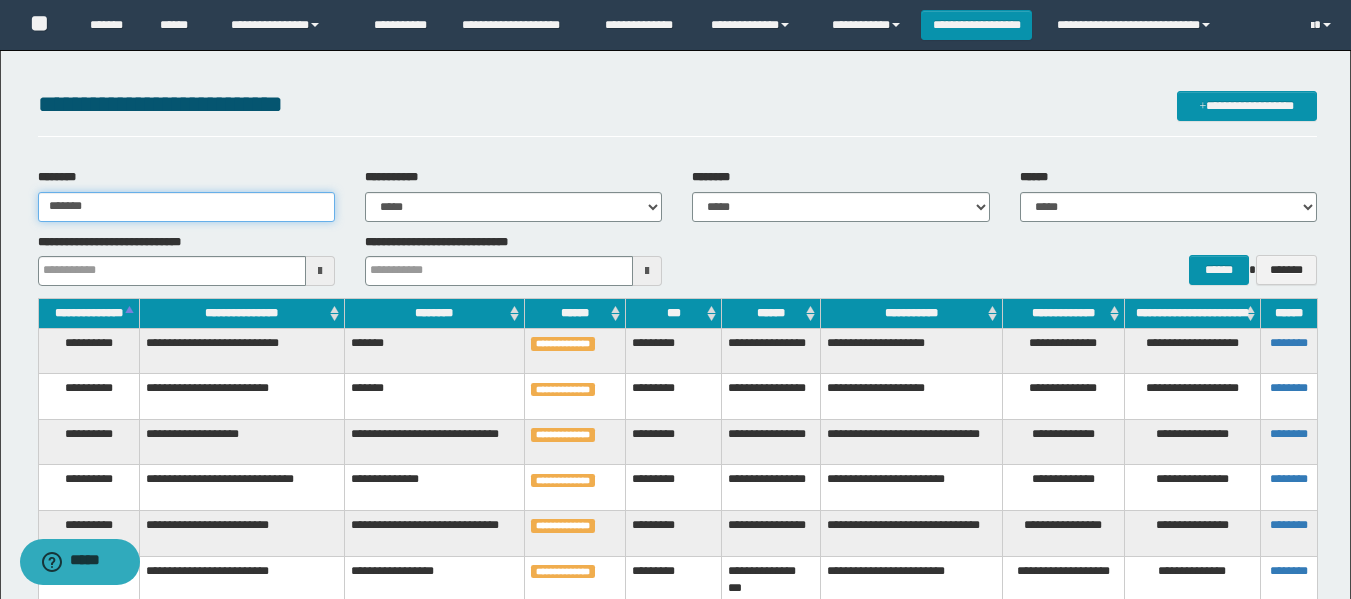 type 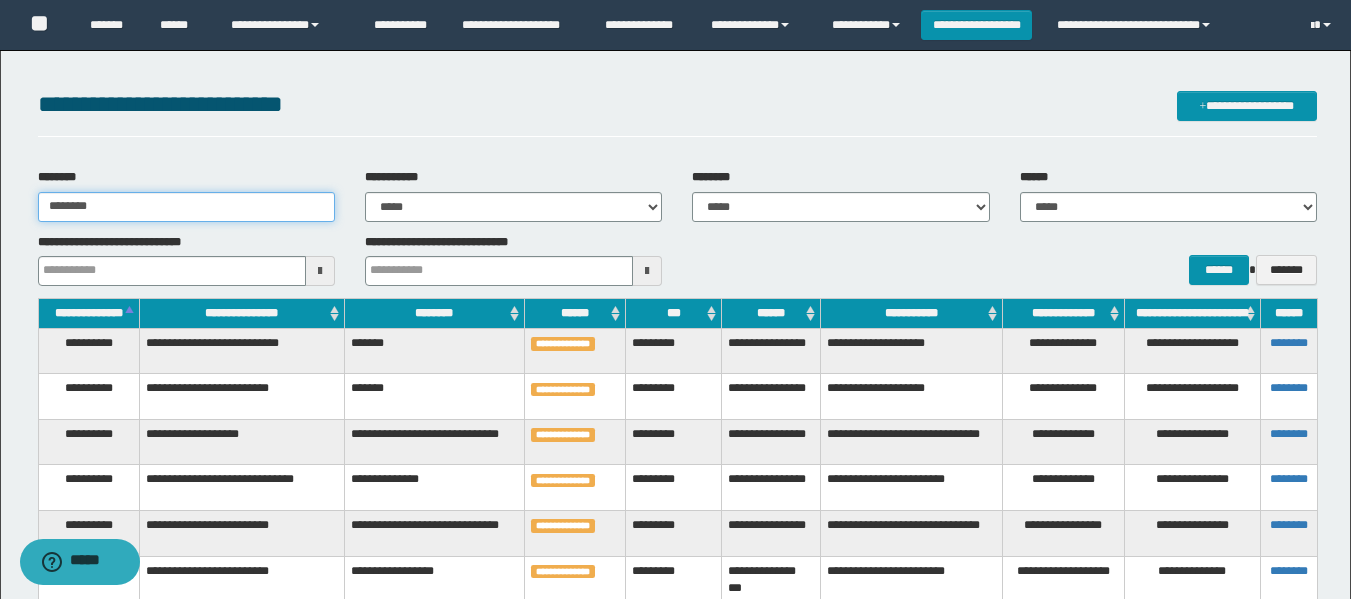 type 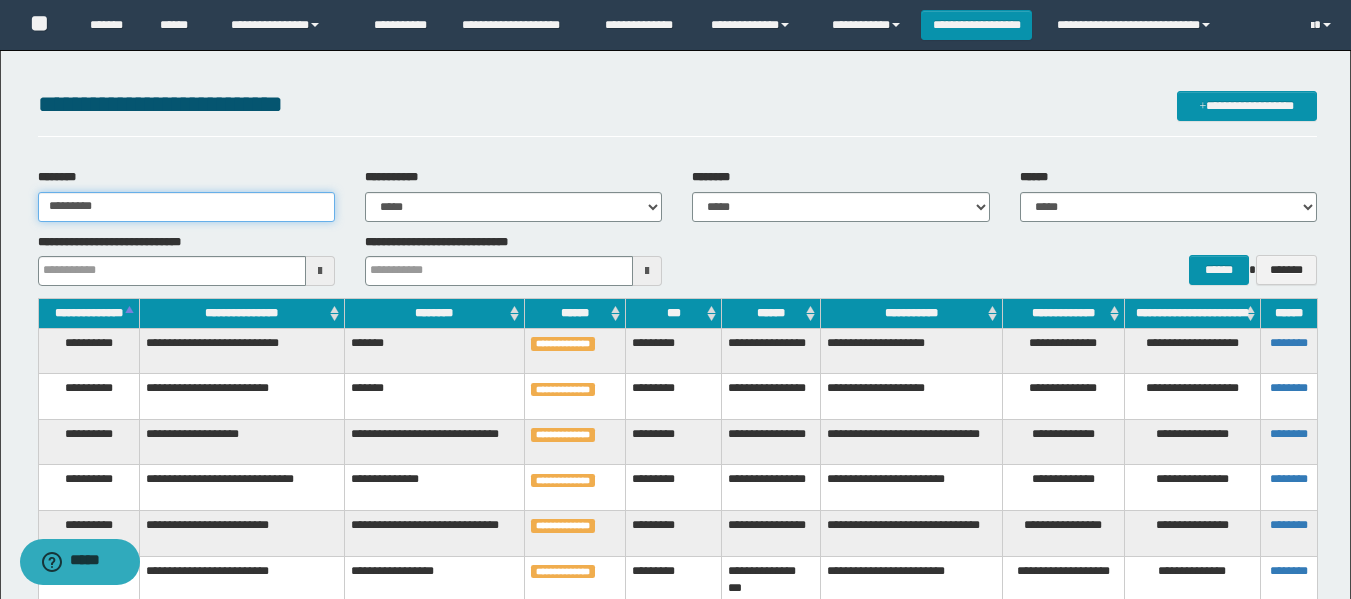type 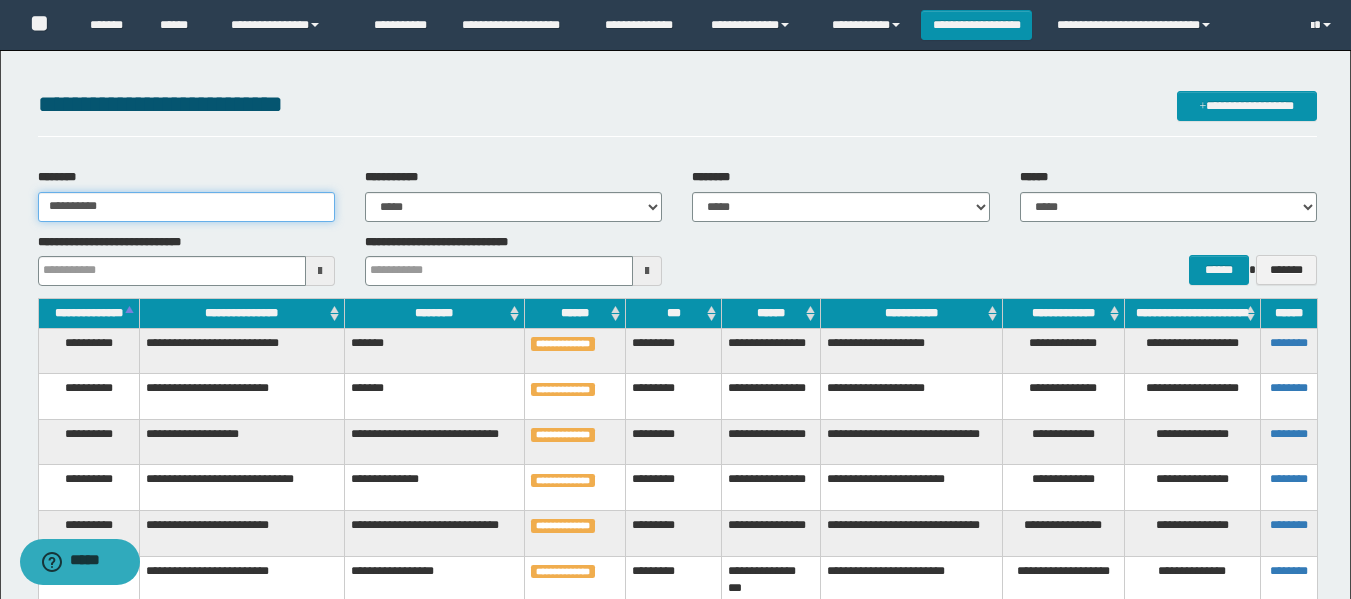 type 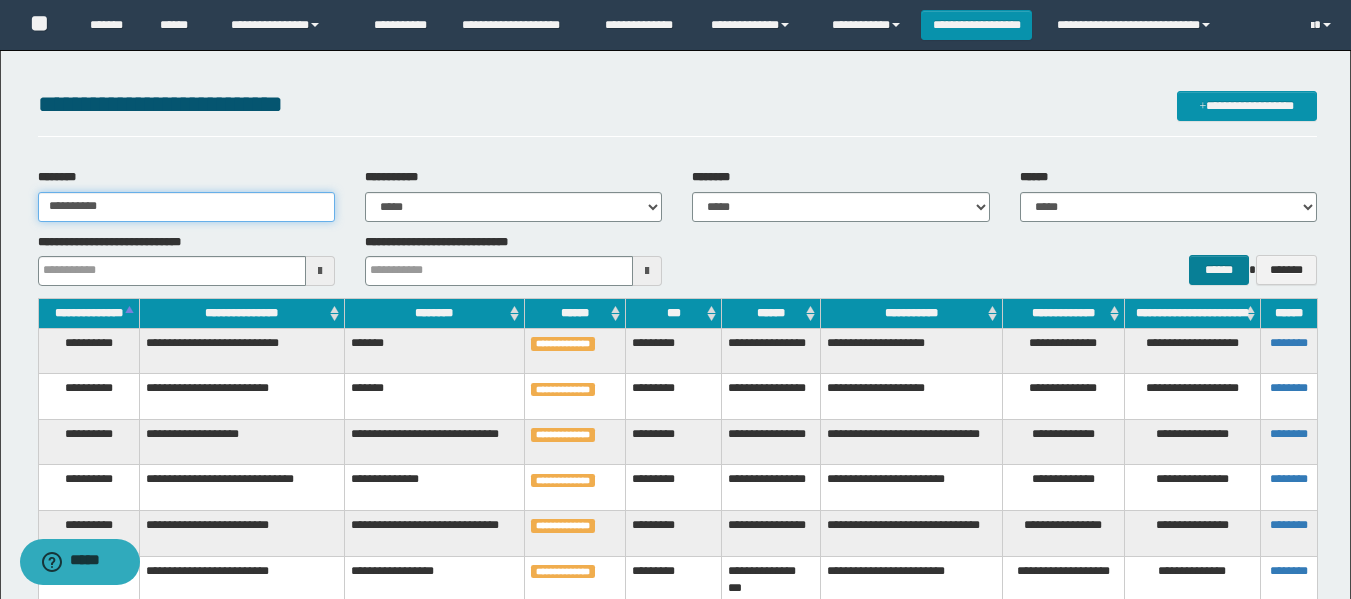 type on "**********" 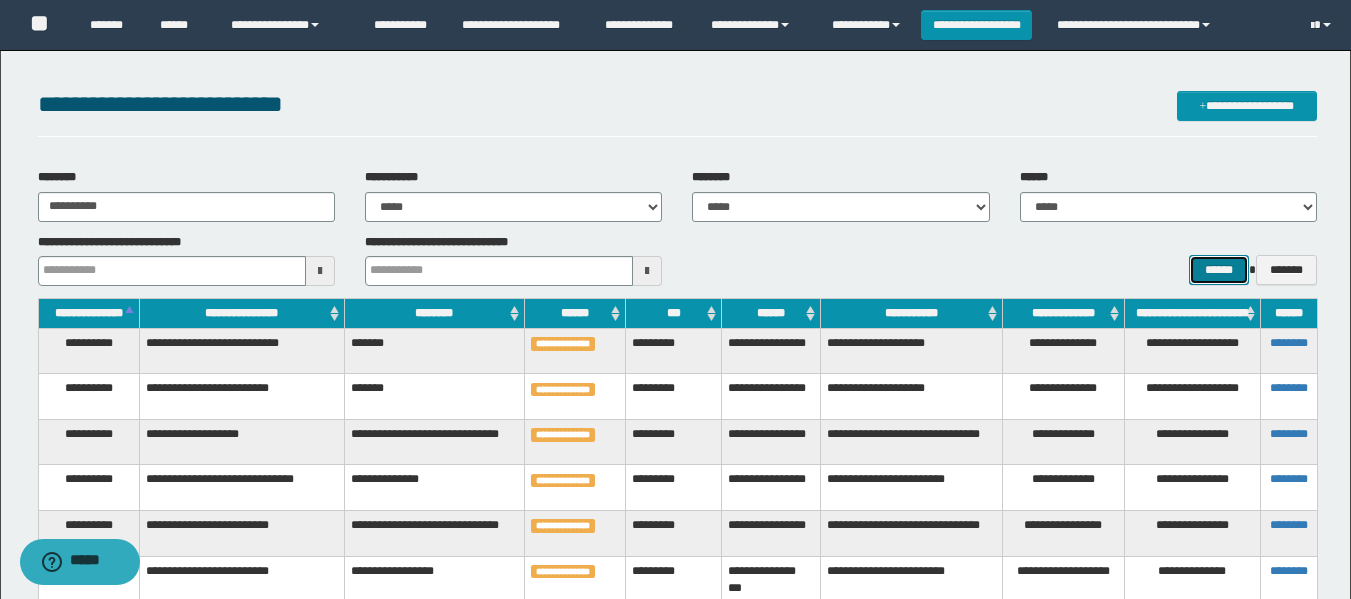 click on "******" at bounding box center (1218, 270) 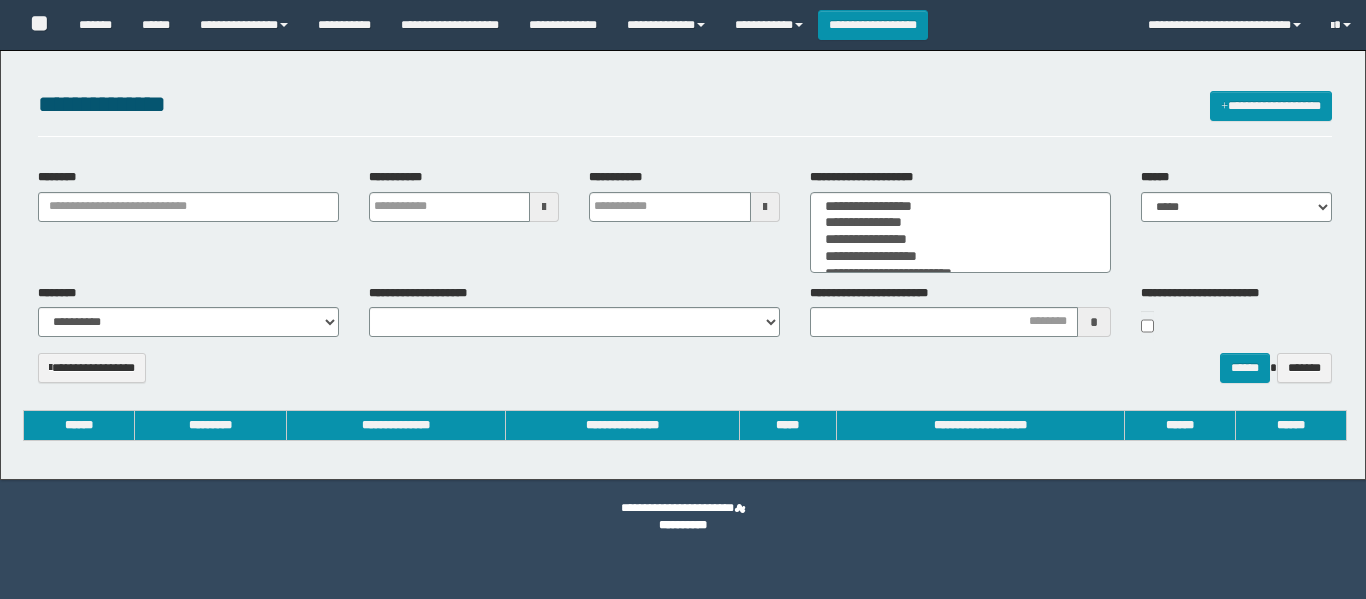 select 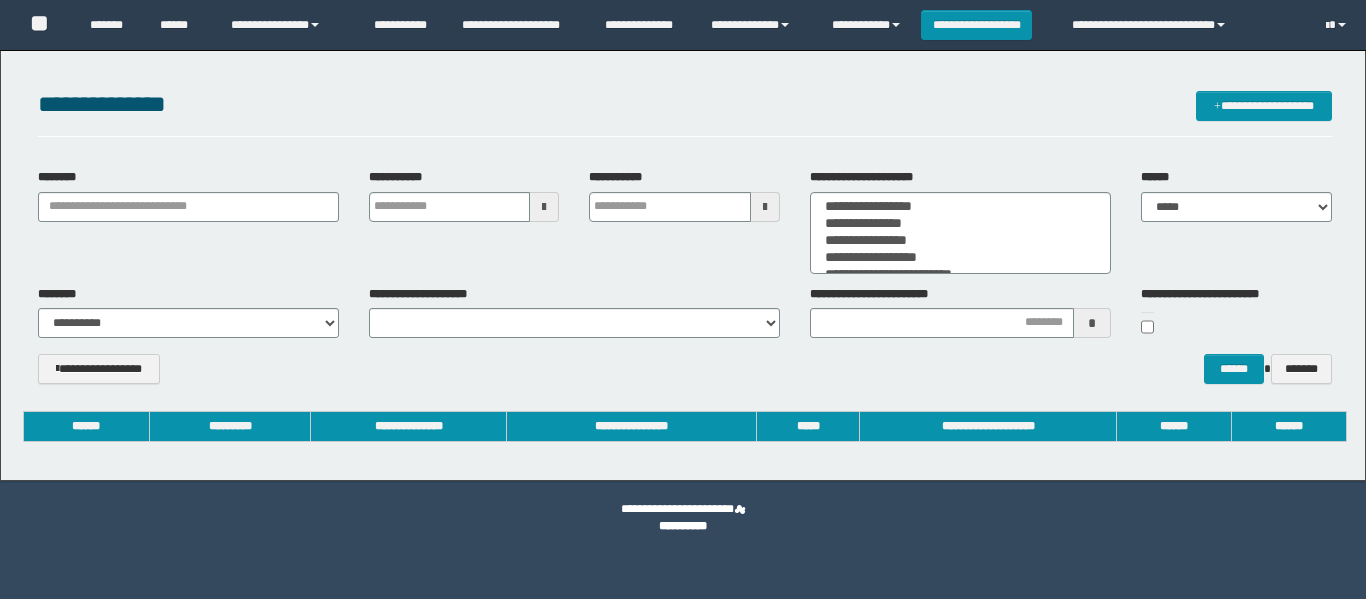 scroll, scrollTop: 0, scrollLeft: 0, axis: both 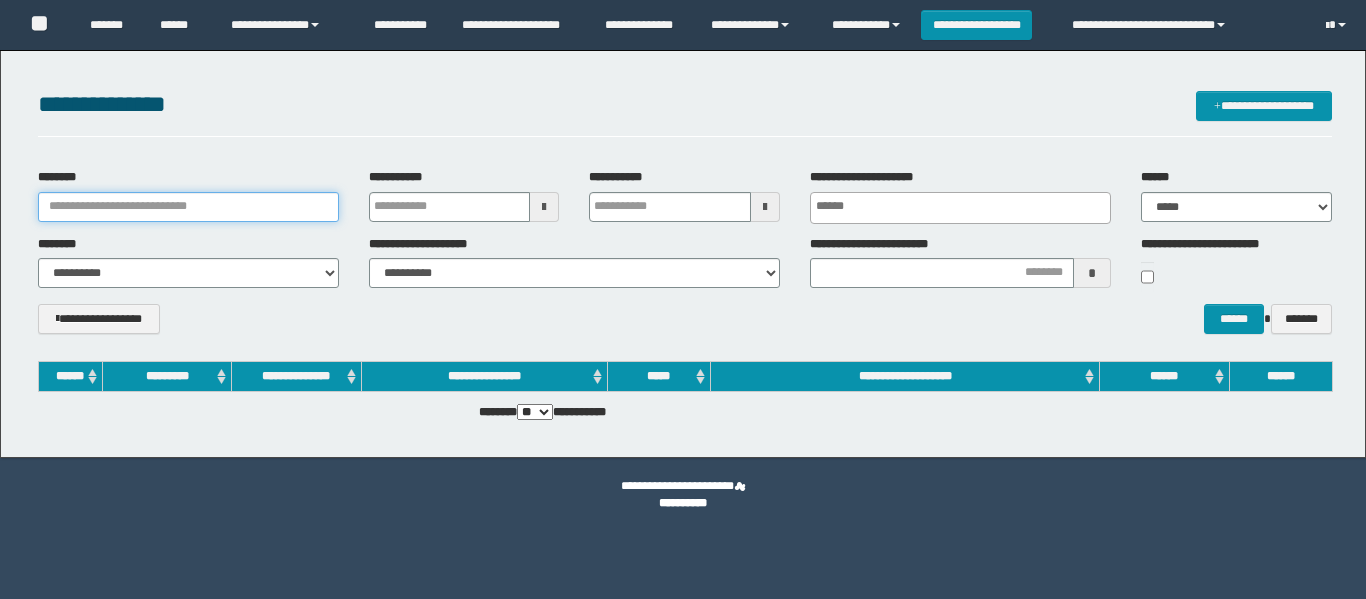 click on "********" at bounding box center [188, 207] 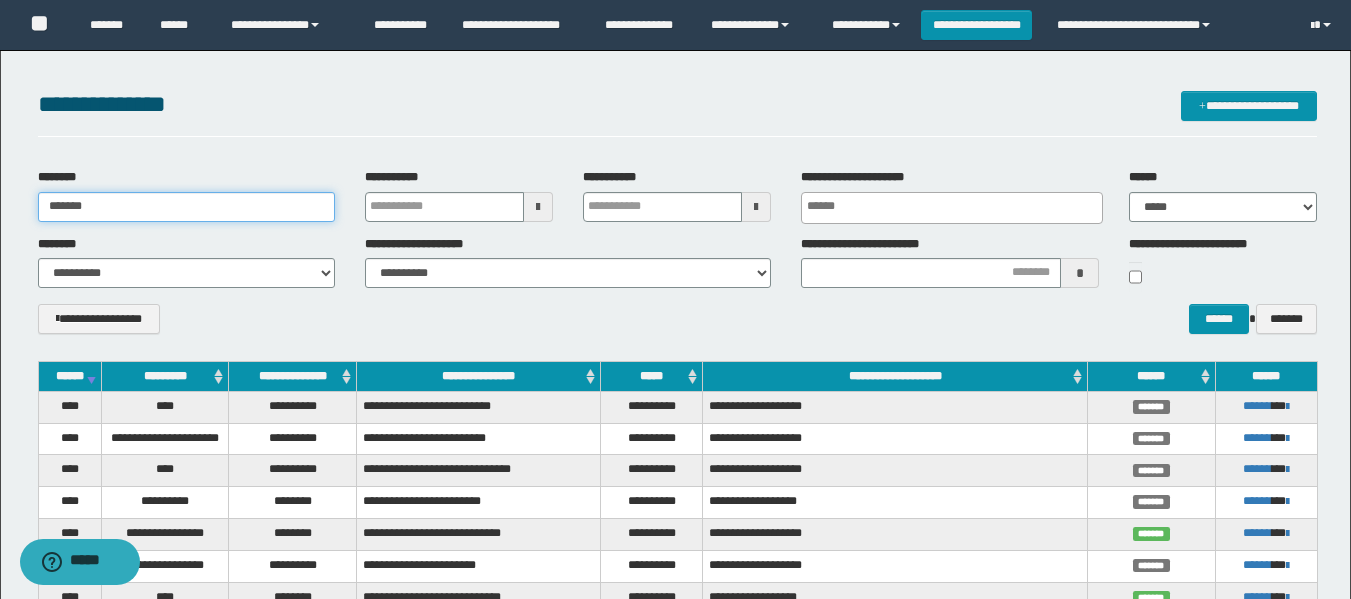 type on "*******" 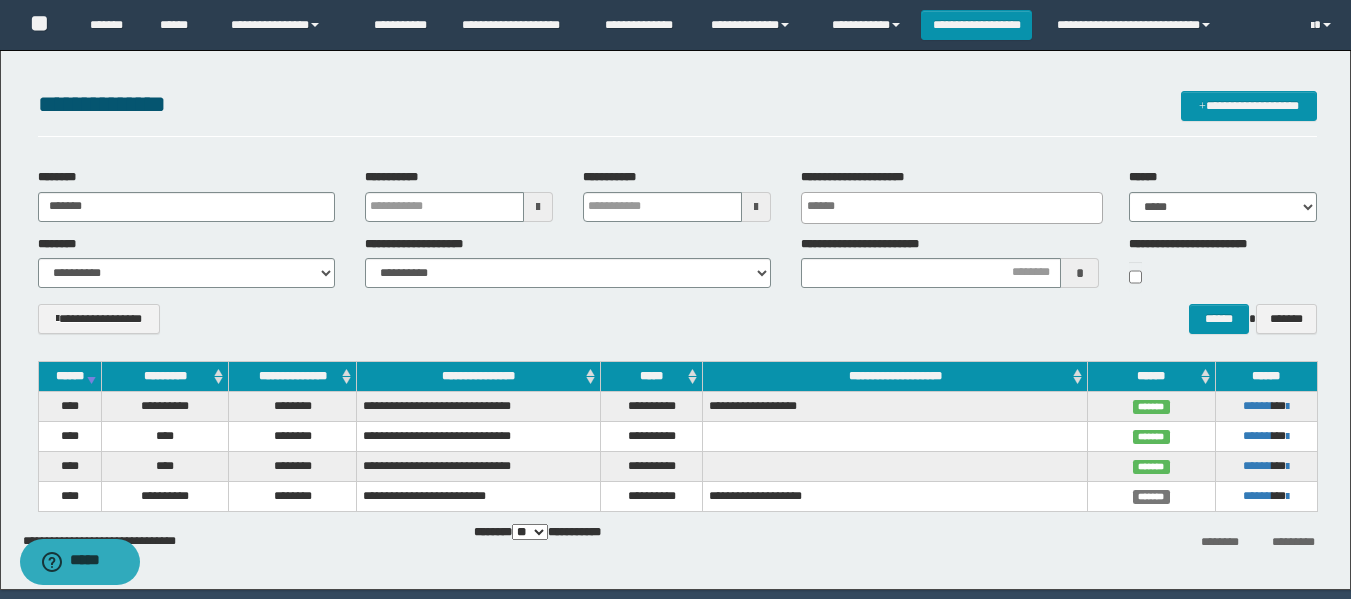 click on "**********" at bounding box center [677, 326] 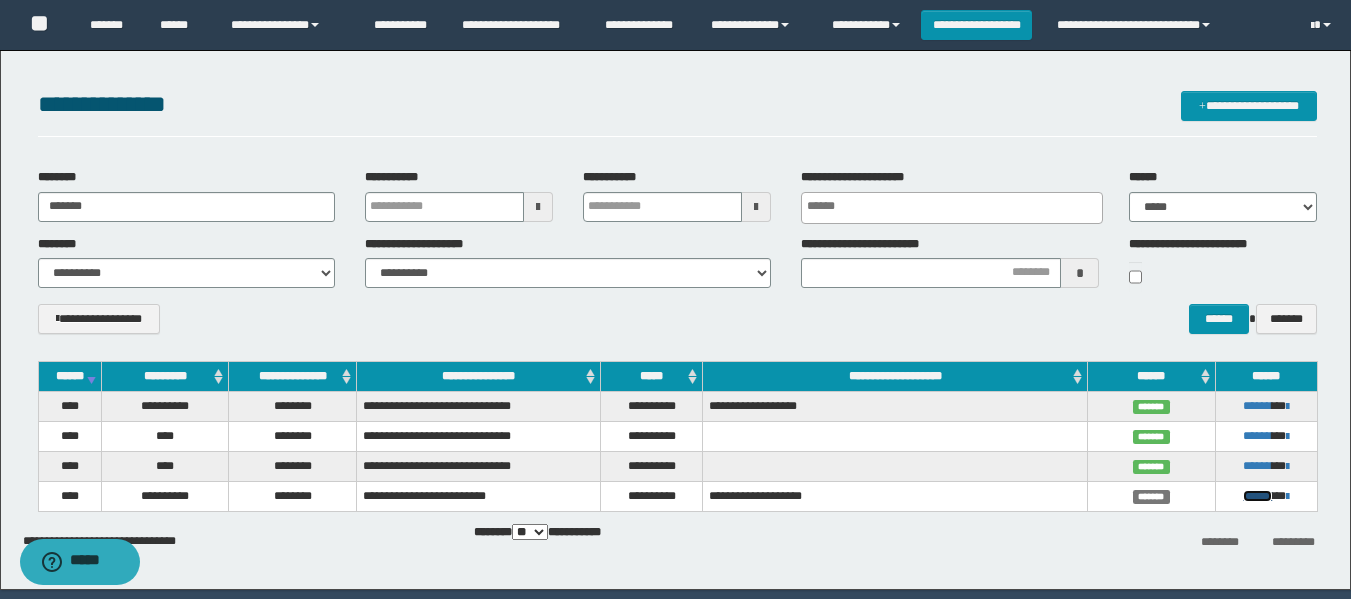 click on "******" at bounding box center (1257, 496) 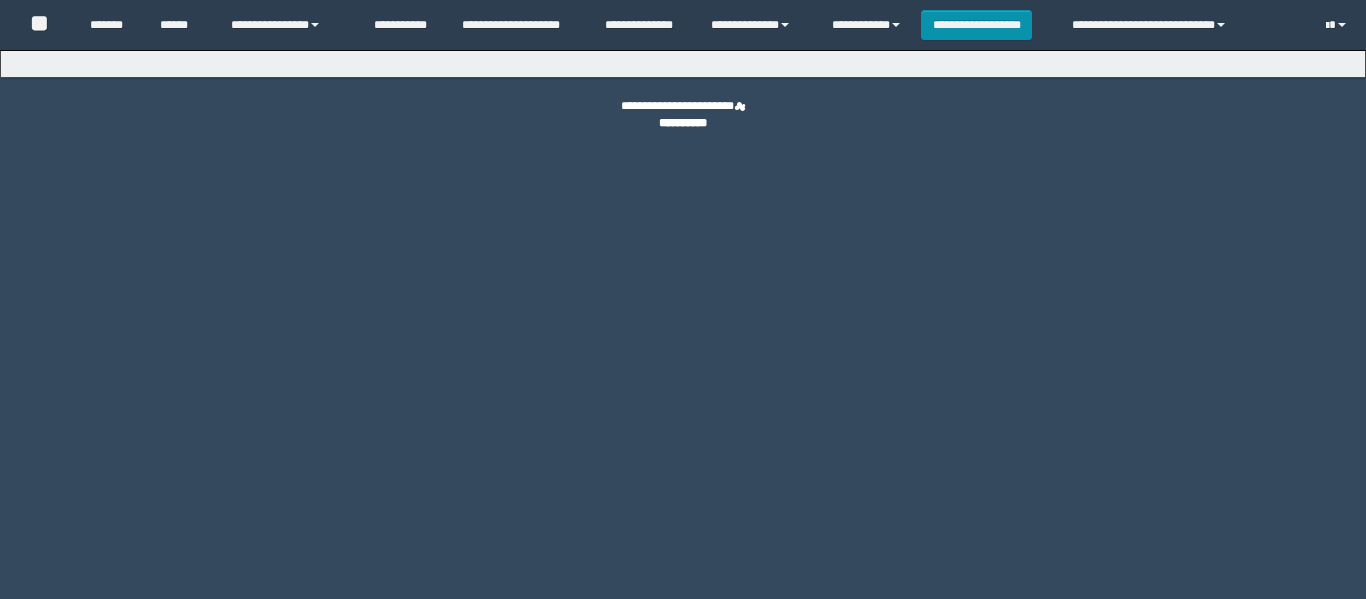 scroll, scrollTop: 0, scrollLeft: 0, axis: both 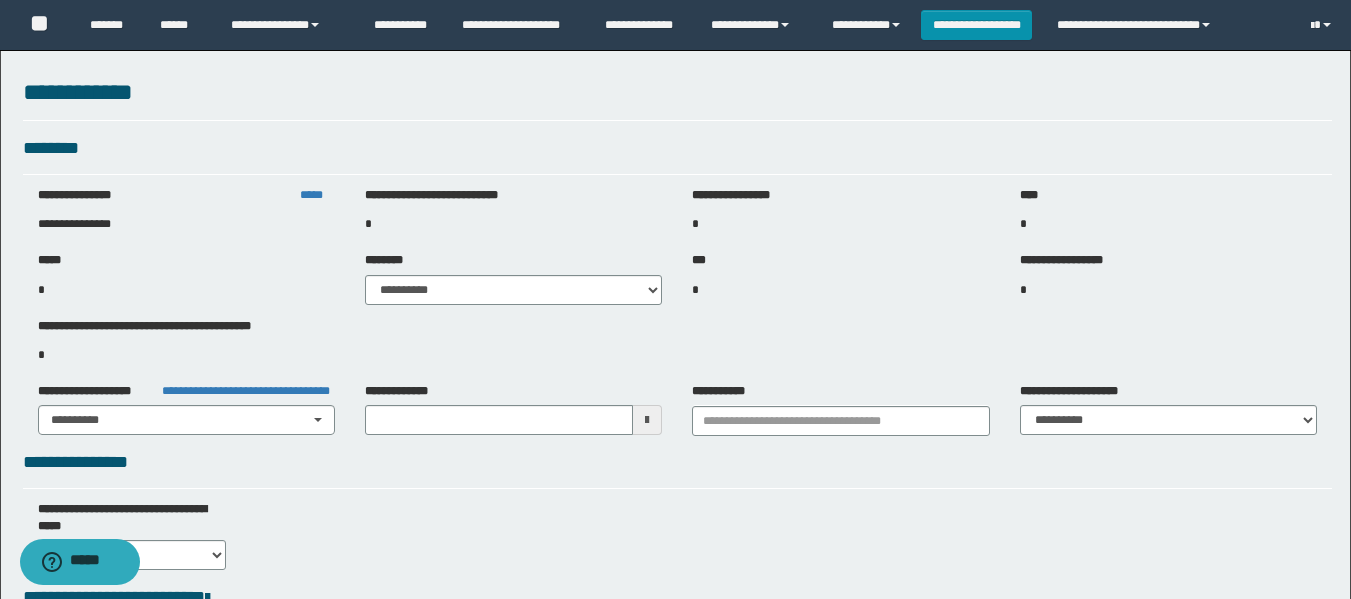 type on "**********" 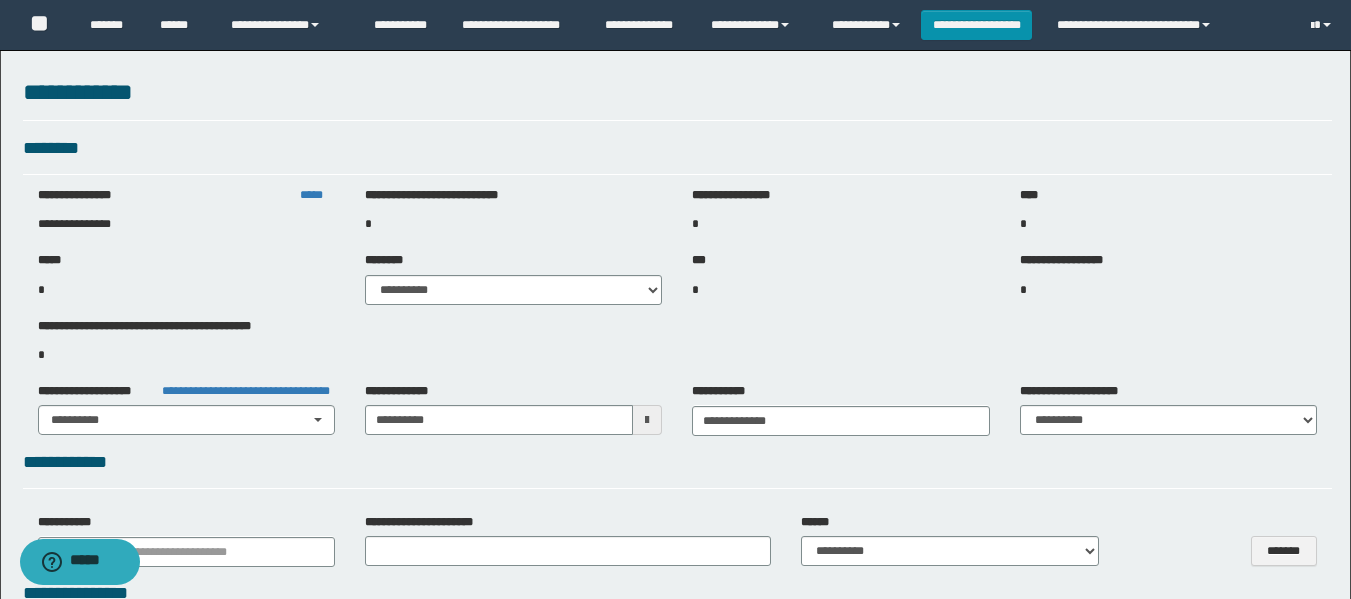 select on "***" 